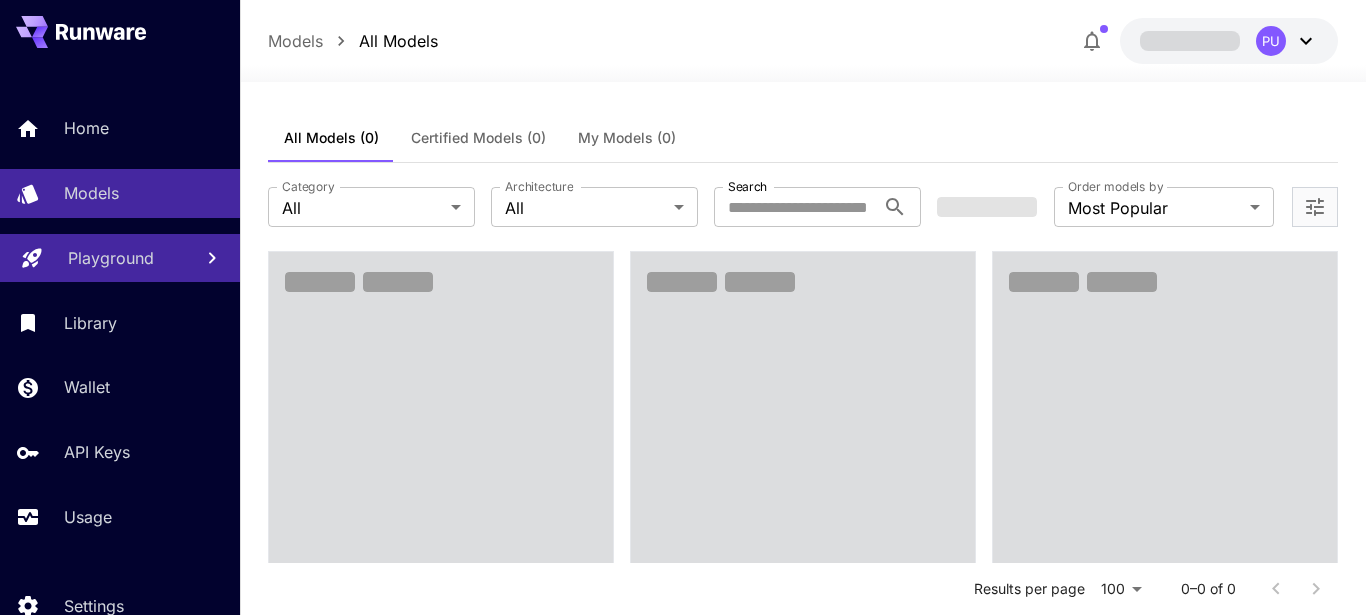 click on "Playground" at bounding box center [111, 258] 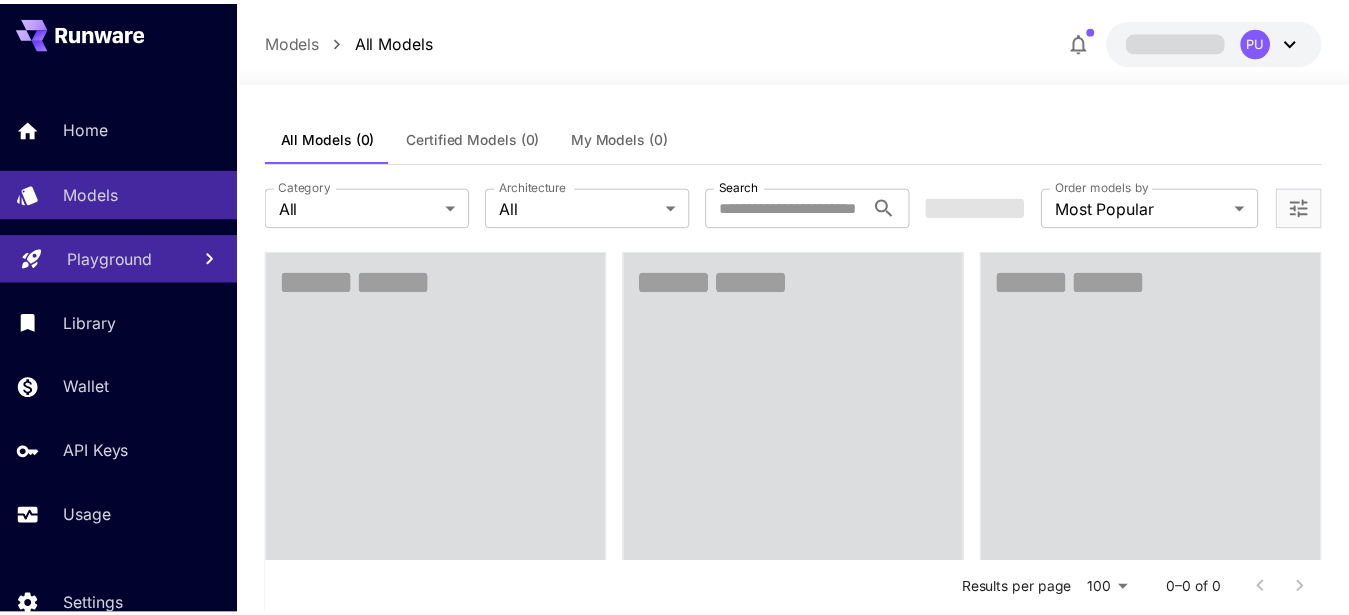 scroll, scrollTop: 0, scrollLeft: 0, axis: both 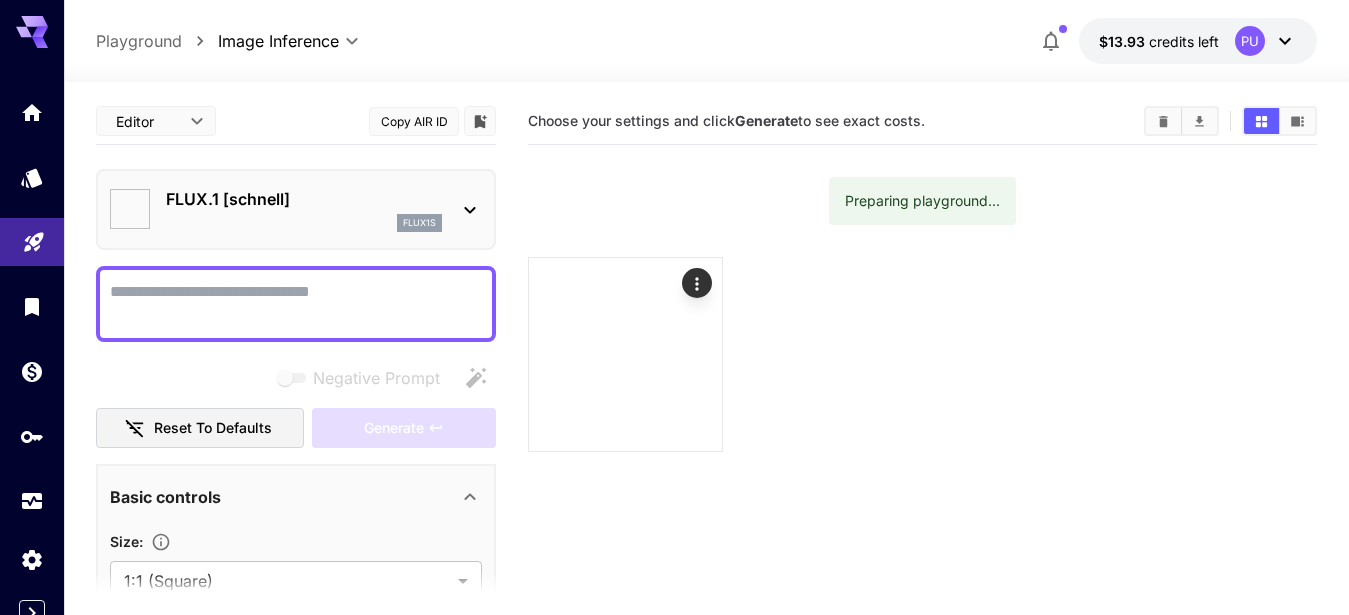 type on "**********" 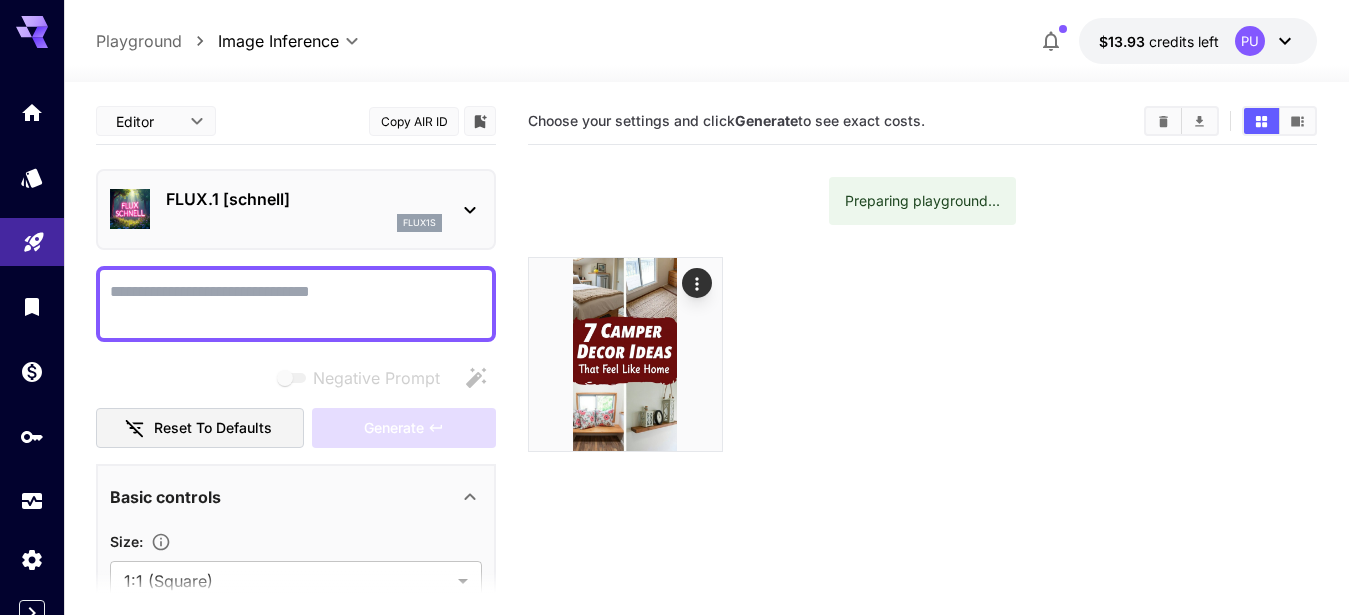 click on "Negative Prompt" at bounding box center [296, 304] 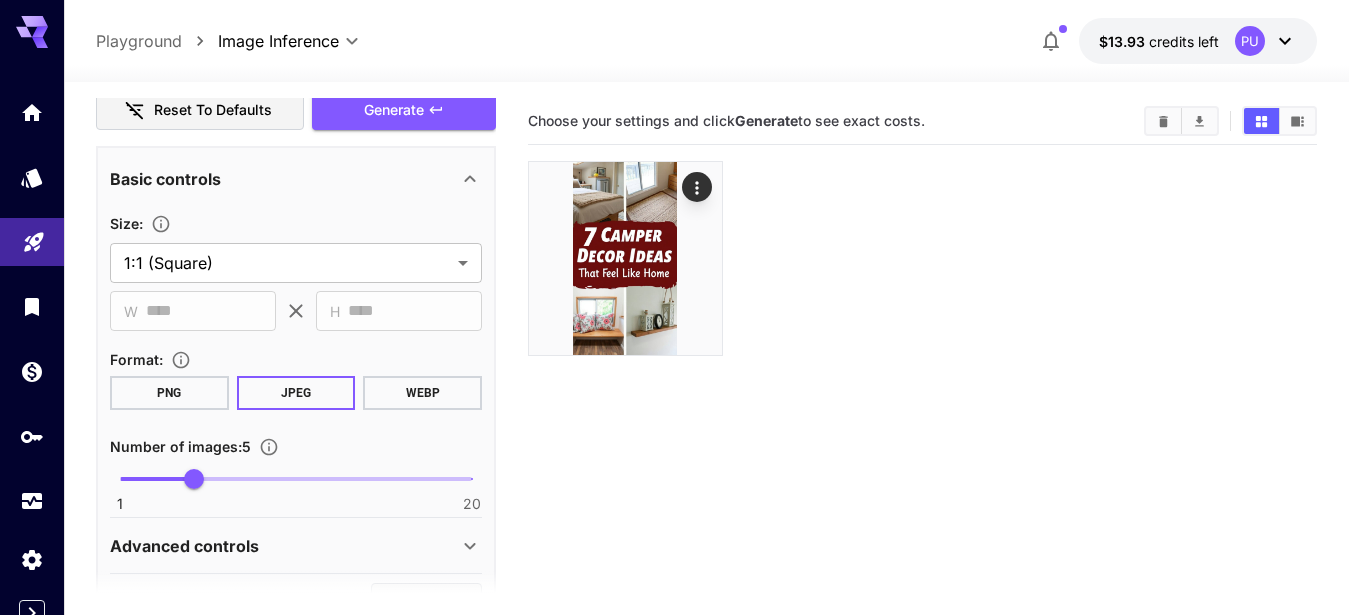 scroll, scrollTop: 441, scrollLeft: 0, axis: vertical 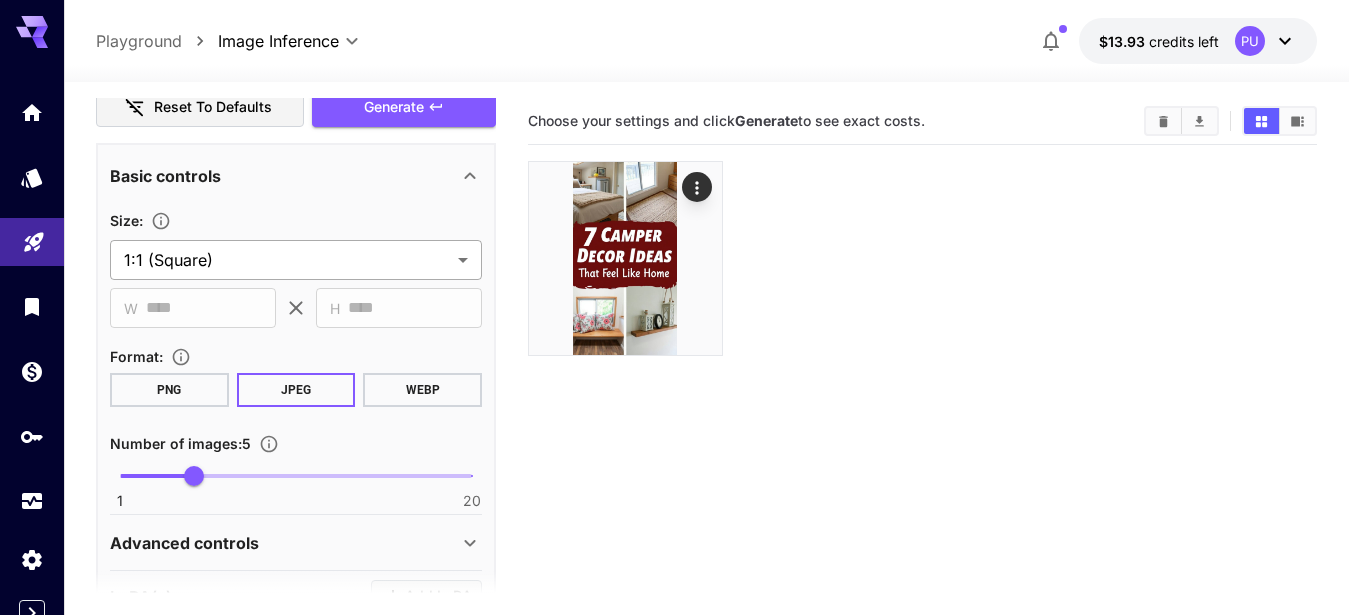 type on "**********" 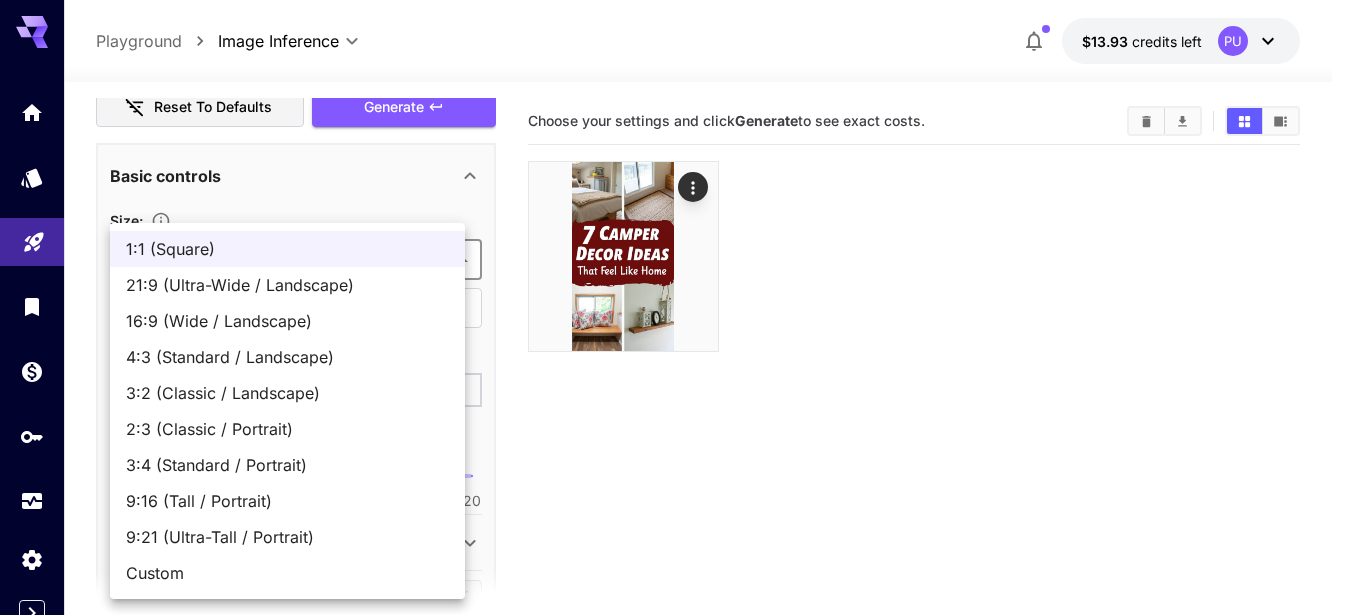 click on "**********" at bounding box center (674, 386) 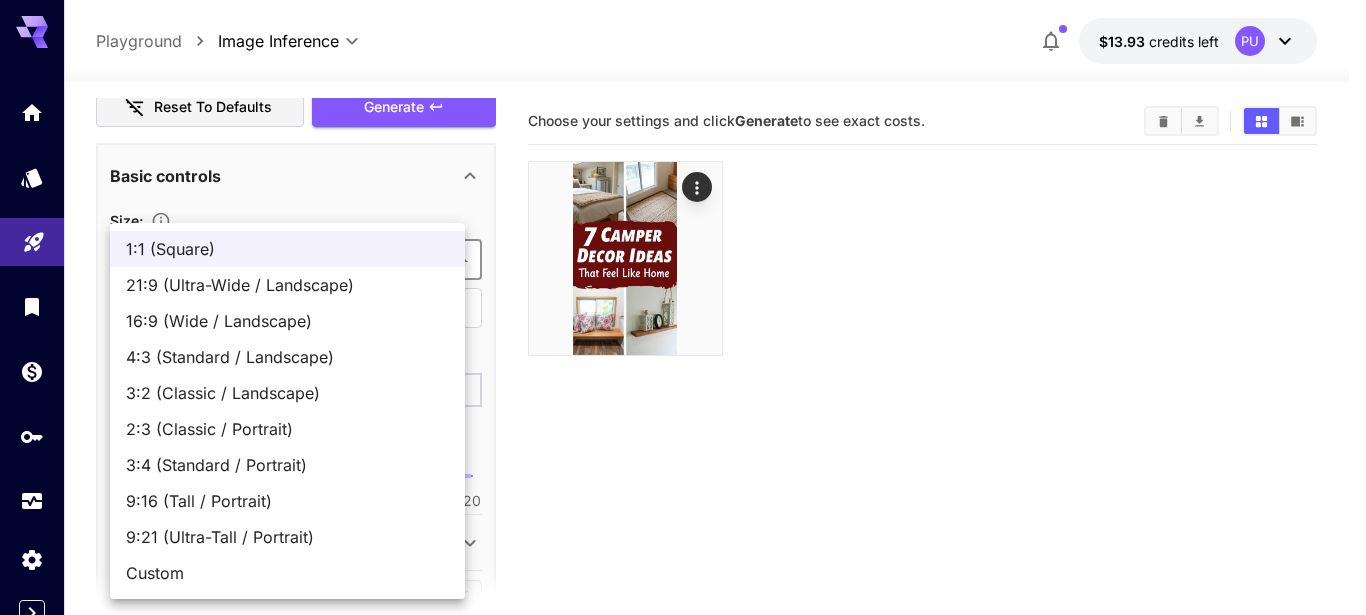 click on "9:16 (Tall / Portrait)" at bounding box center (287, 501) 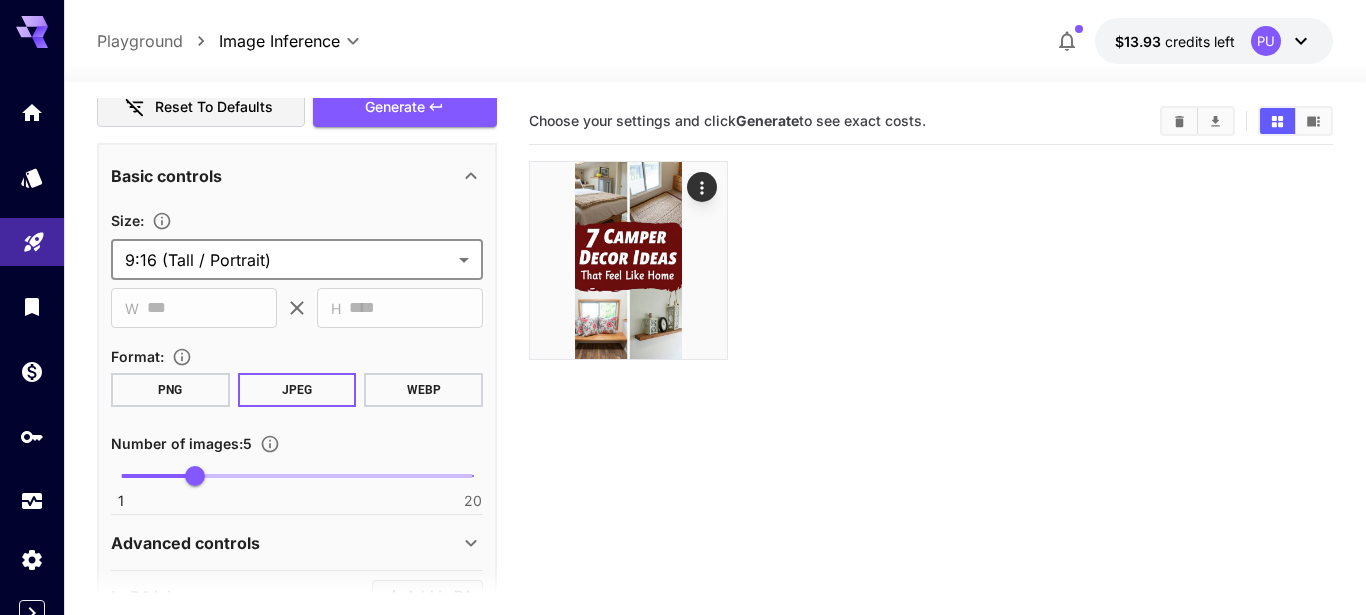 type on "**********" 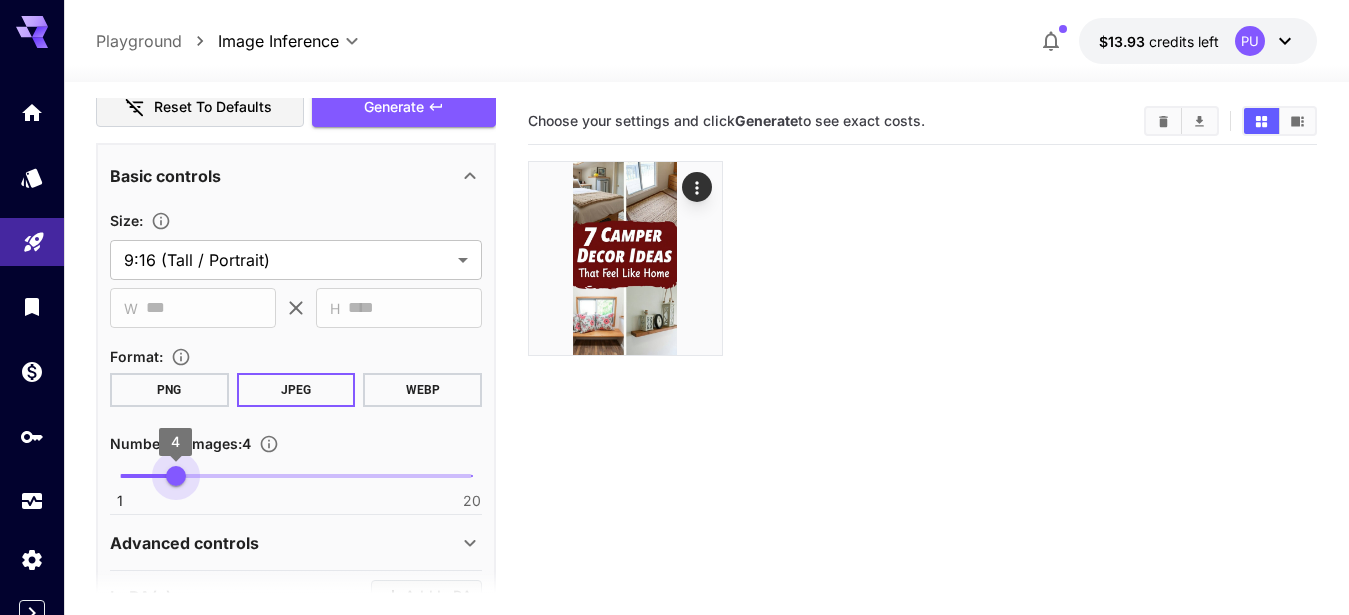 type on "*" 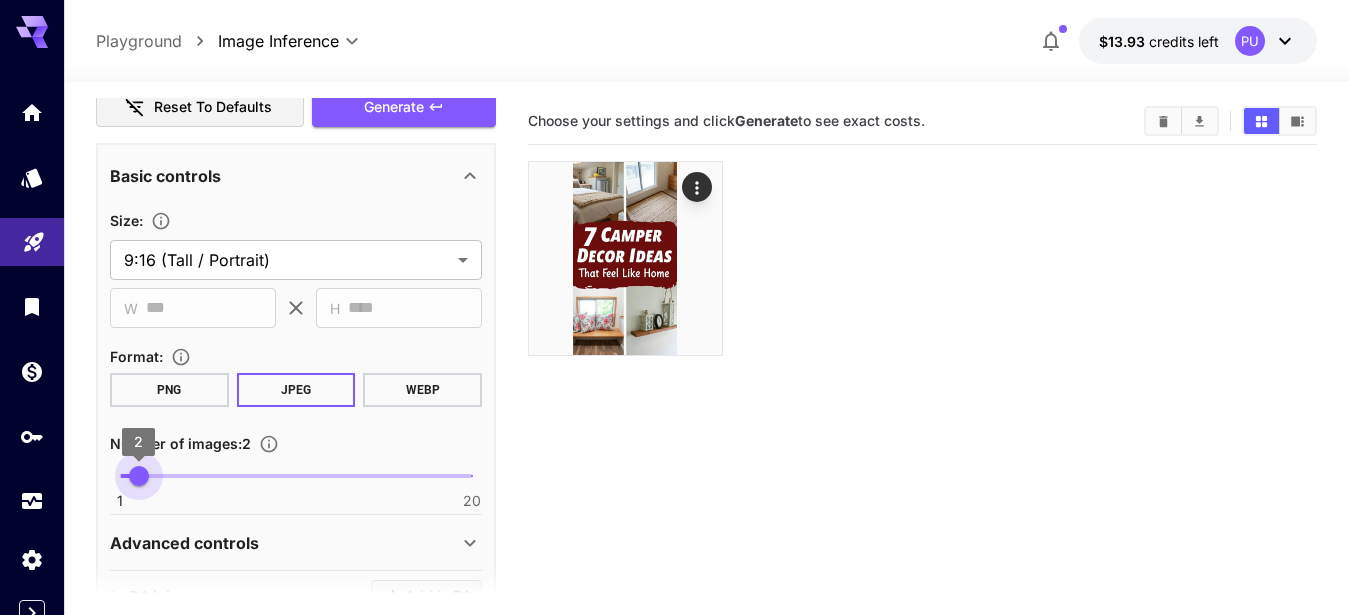 drag, startPoint x: 182, startPoint y: 476, endPoint x: 135, endPoint y: 468, distance: 47.67599 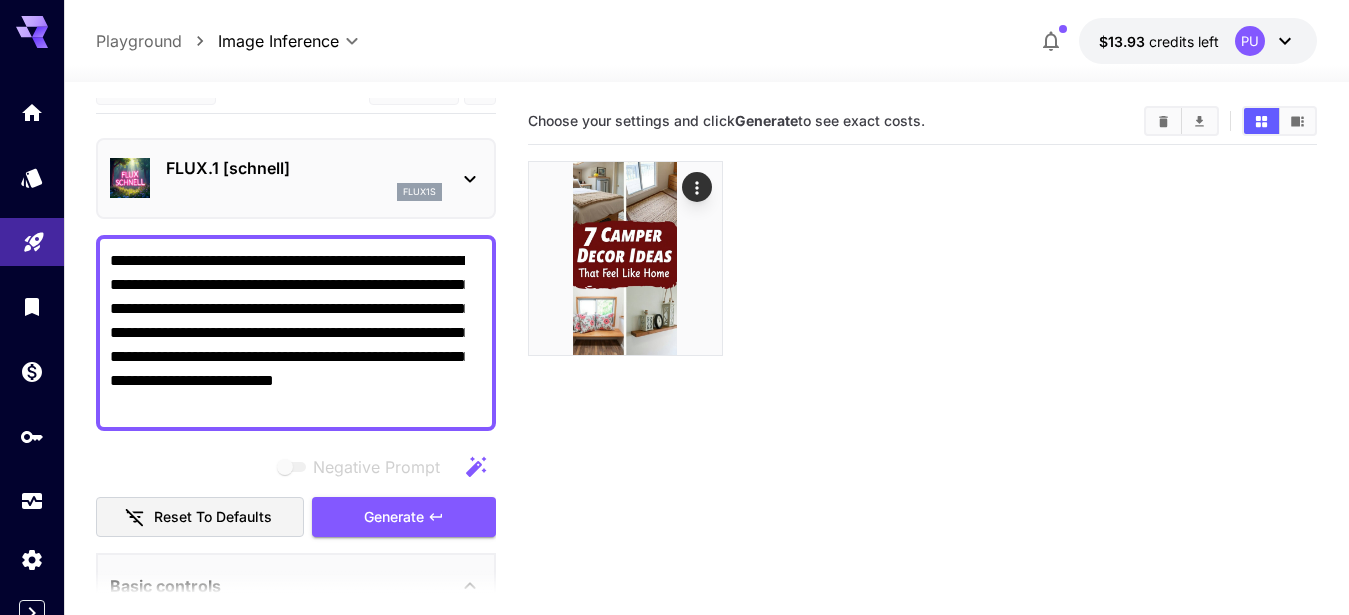 scroll, scrollTop: 34, scrollLeft: 0, axis: vertical 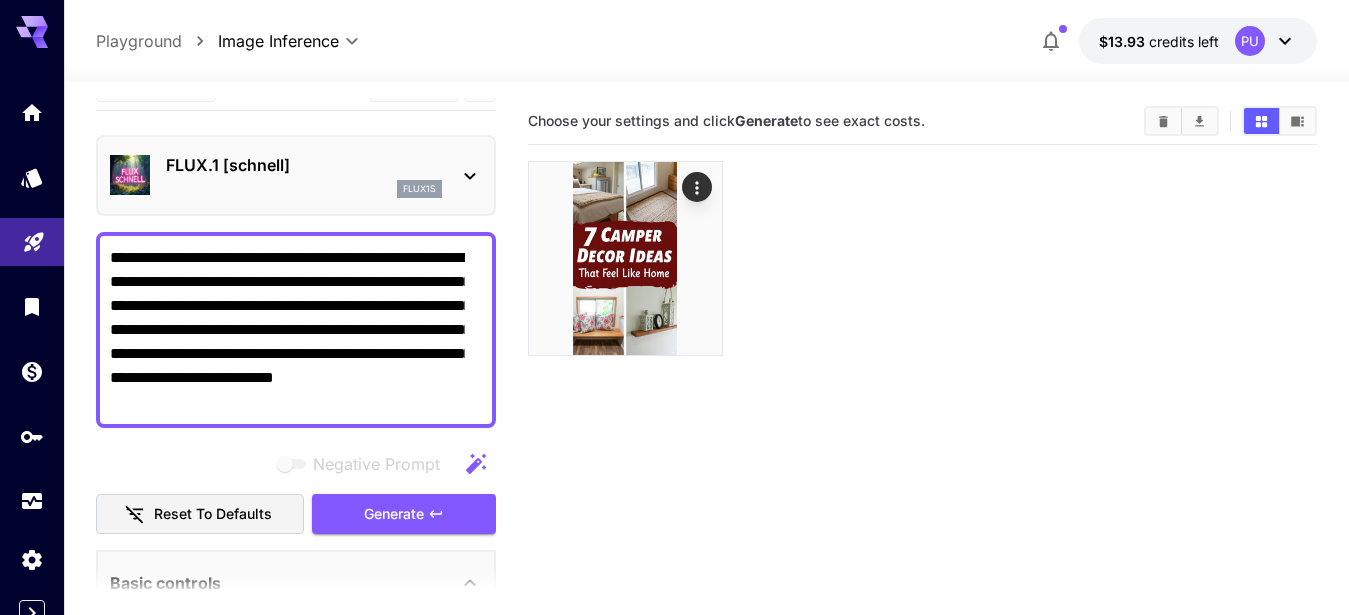 click on "FLUX.1 [schnell]" at bounding box center [304, 165] 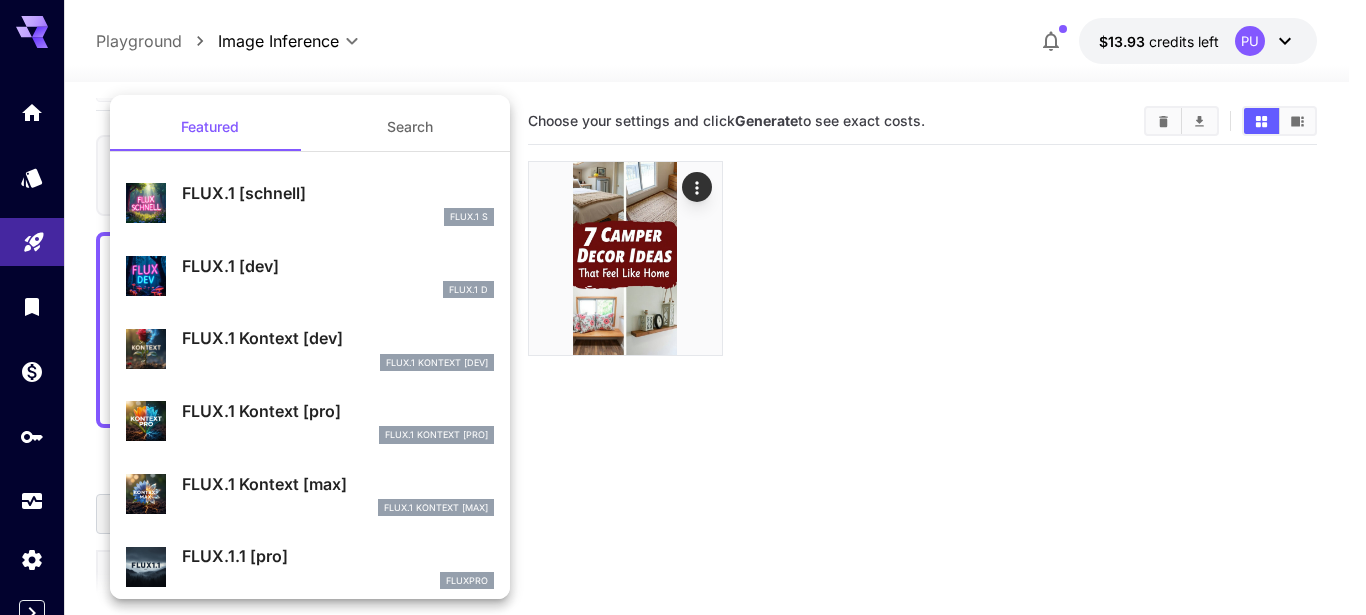 click on "FLUX.1 Kontext [pro]" at bounding box center (338, 411) 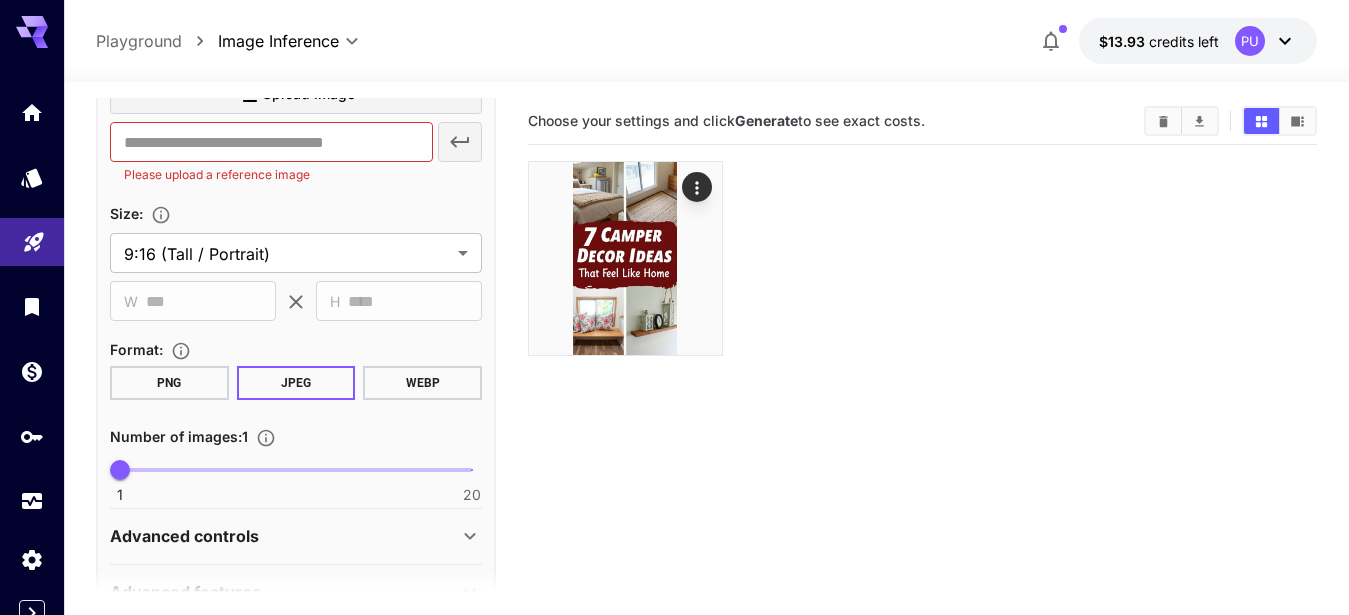 scroll, scrollTop: 607, scrollLeft: 0, axis: vertical 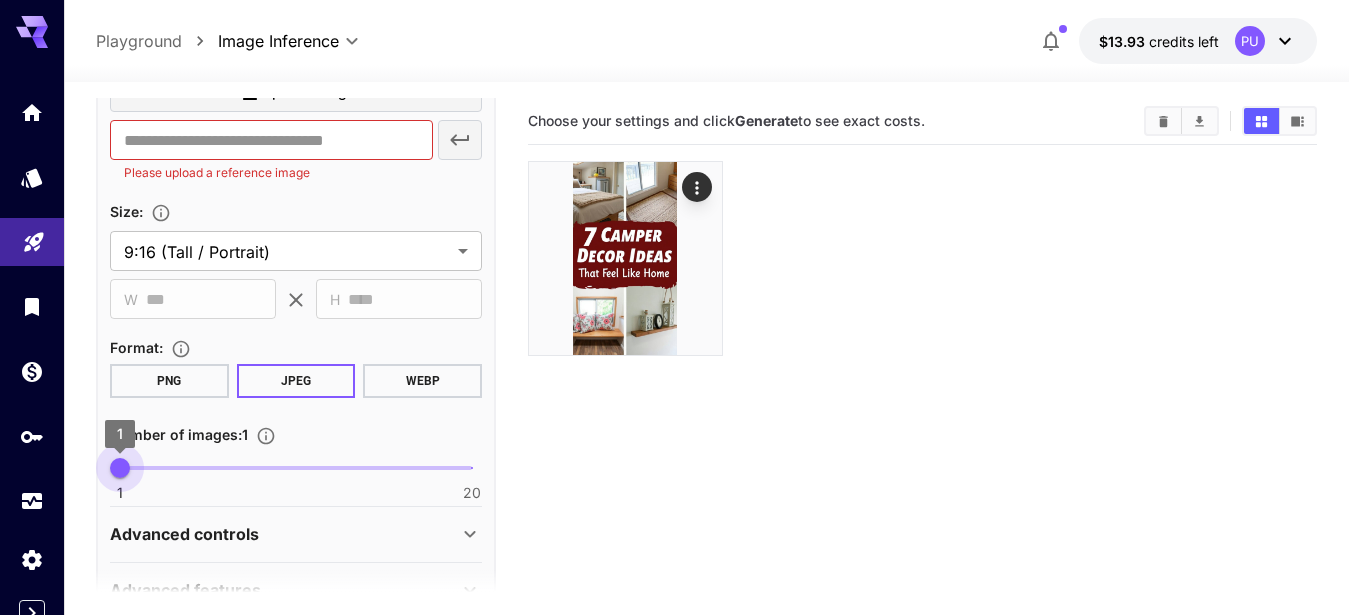 type on "*" 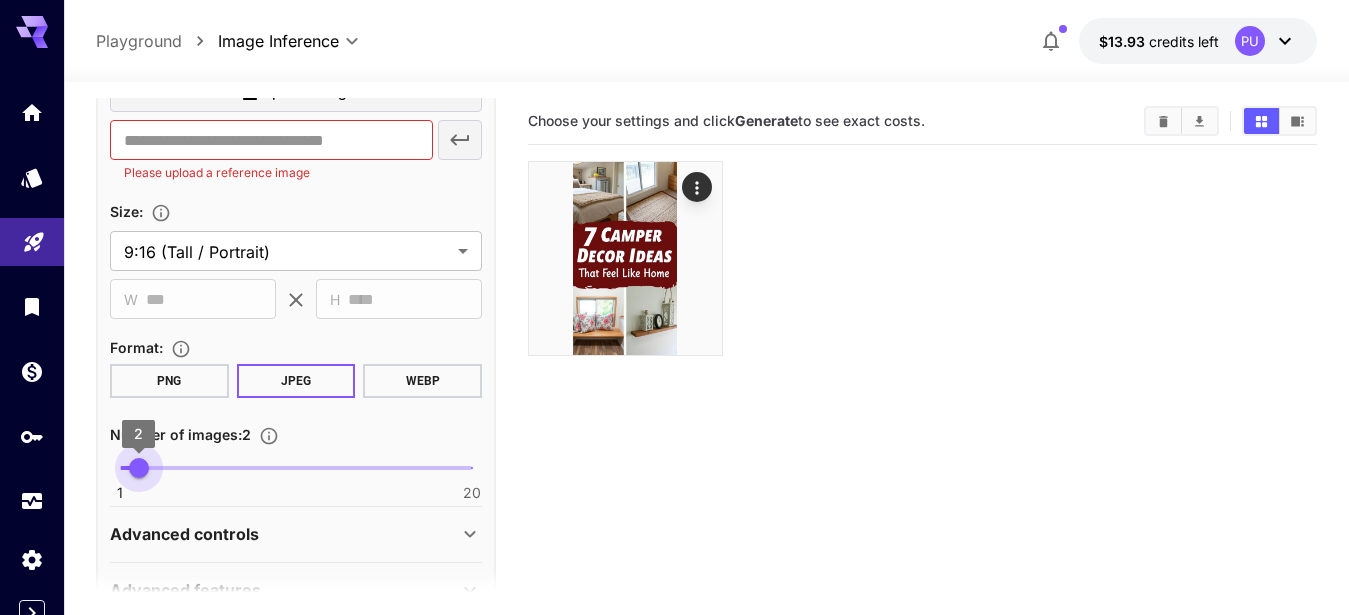 drag, startPoint x: 121, startPoint y: 472, endPoint x: 132, endPoint y: 469, distance: 11.401754 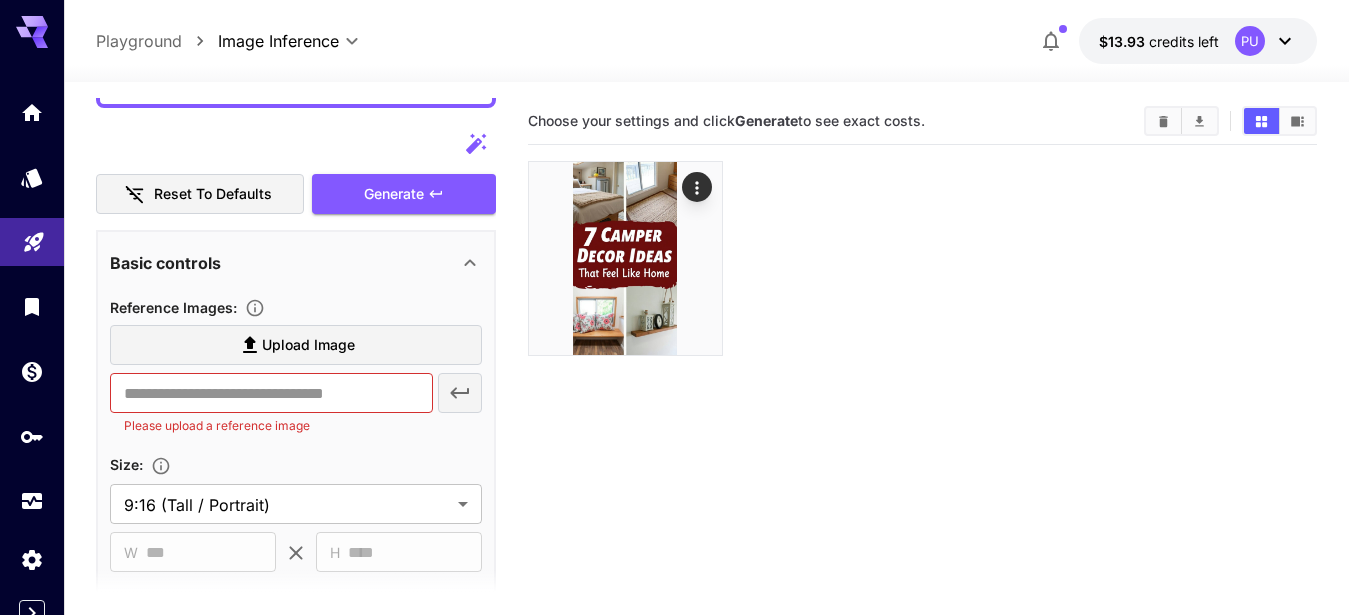 scroll, scrollTop: 347, scrollLeft: 0, axis: vertical 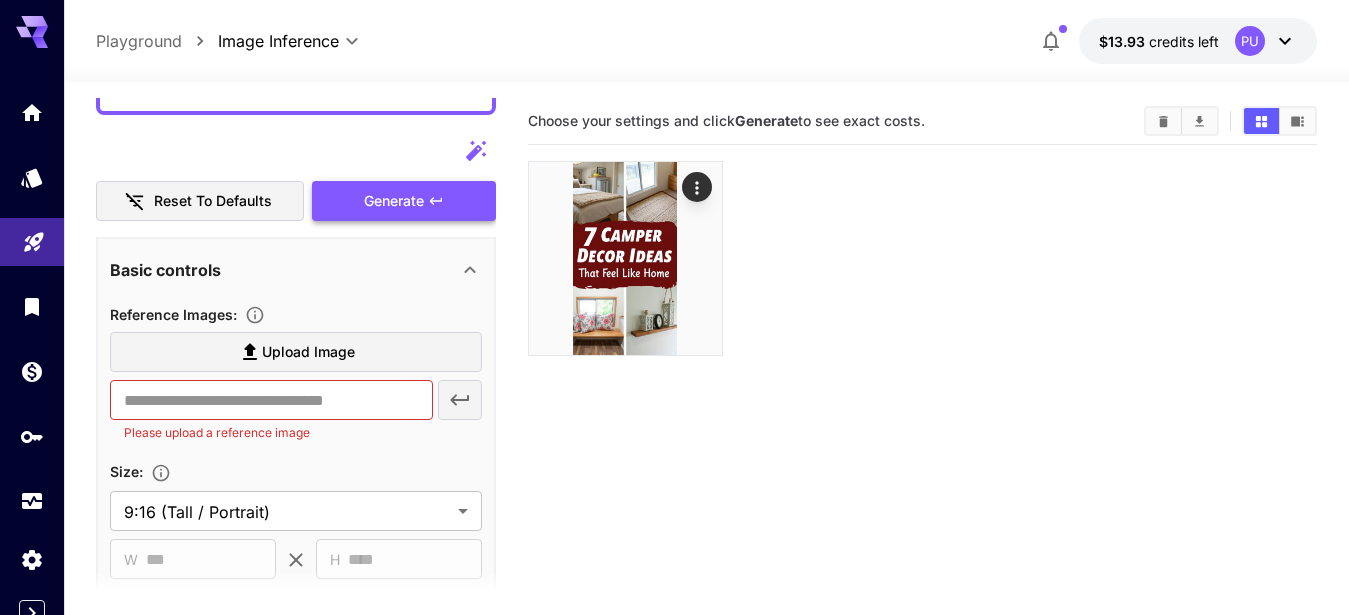 click on "Generate" at bounding box center (394, 201) 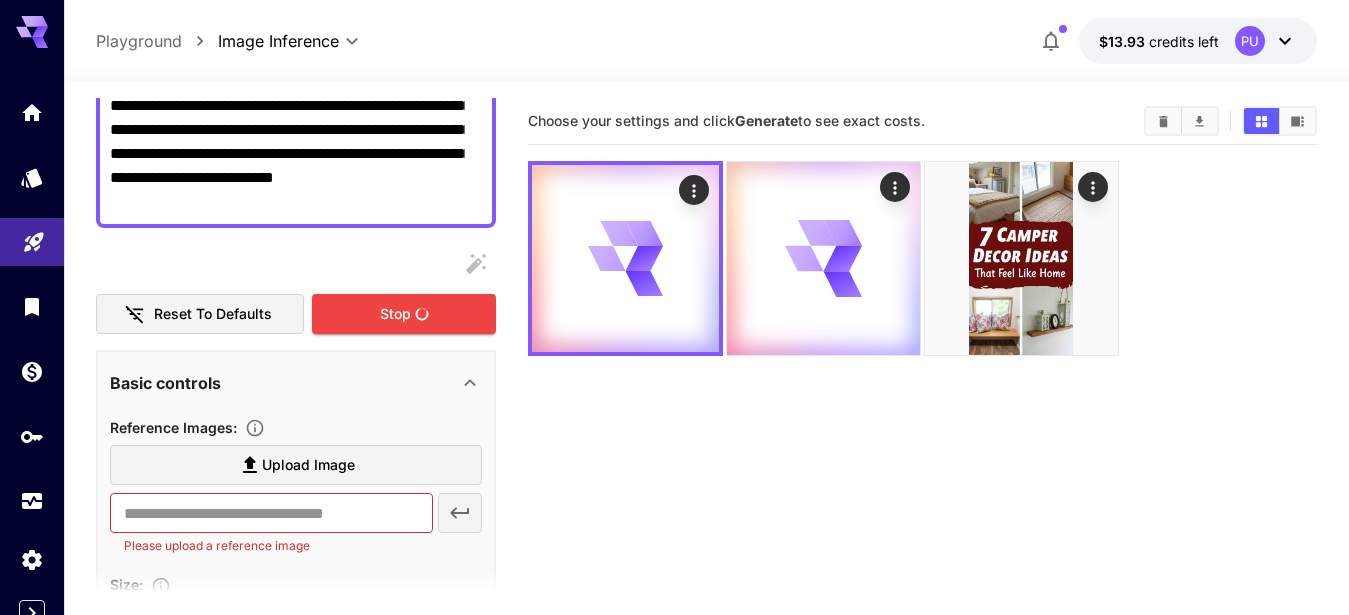 scroll, scrollTop: 236, scrollLeft: 0, axis: vertical 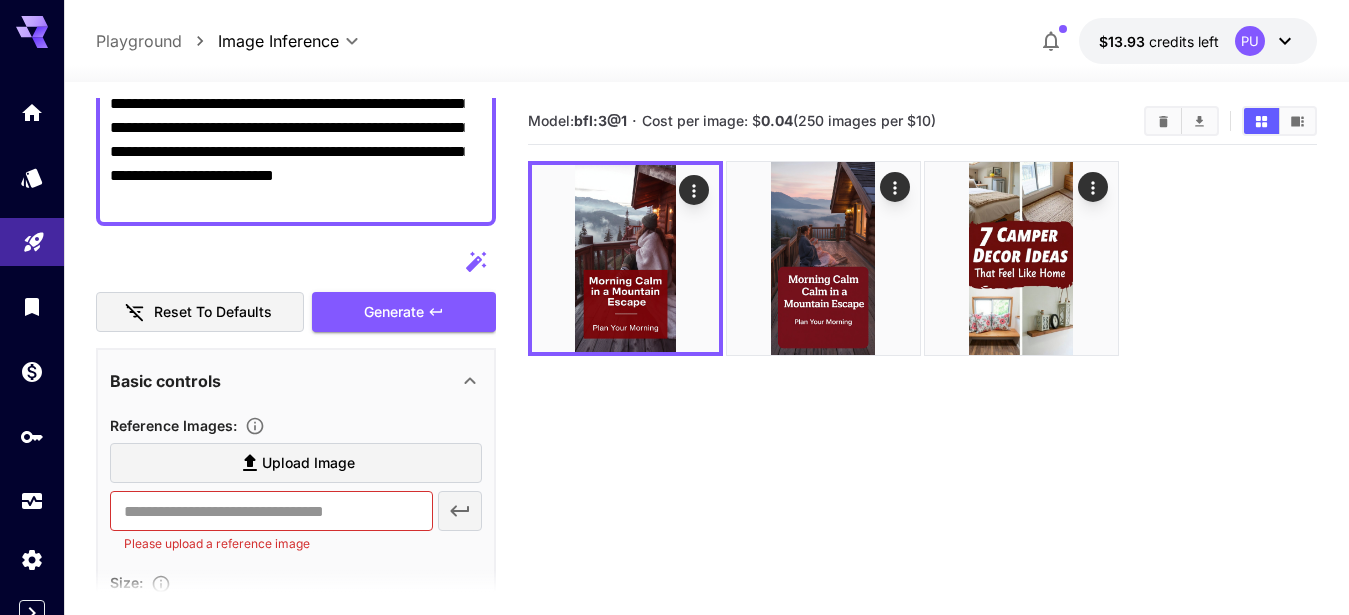 click on "**********" at bounding box center [287, 128] 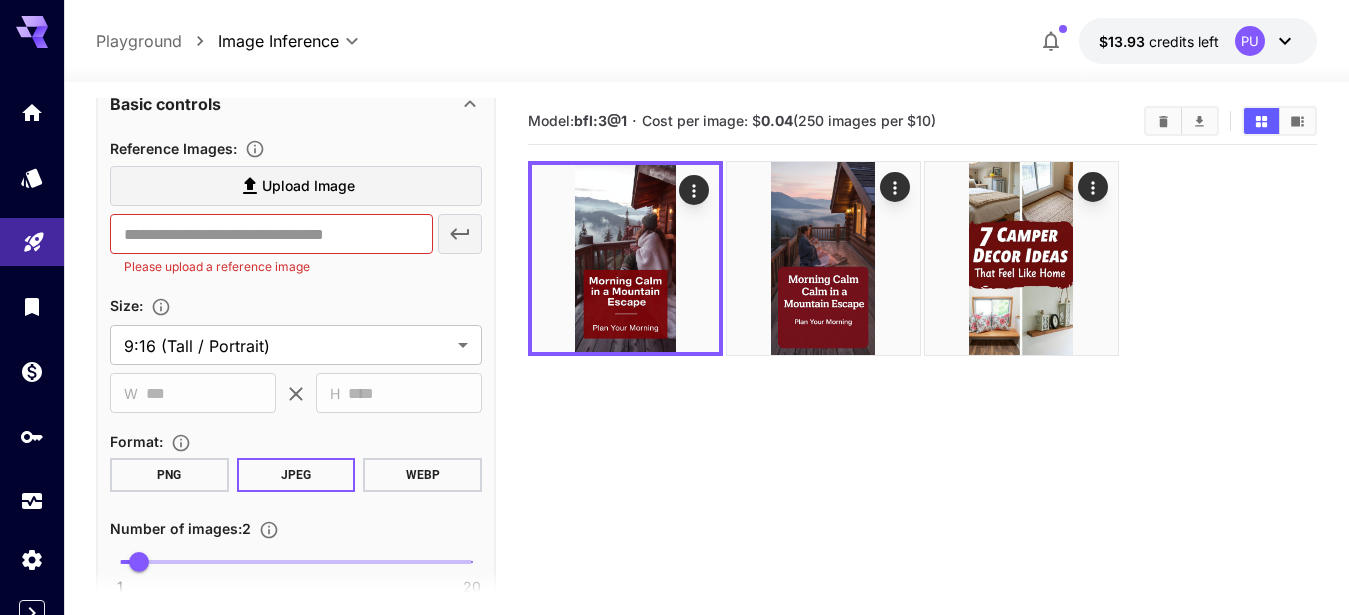 scroll, scrollTop: 520, scrollLeft: 0, axis: vertical 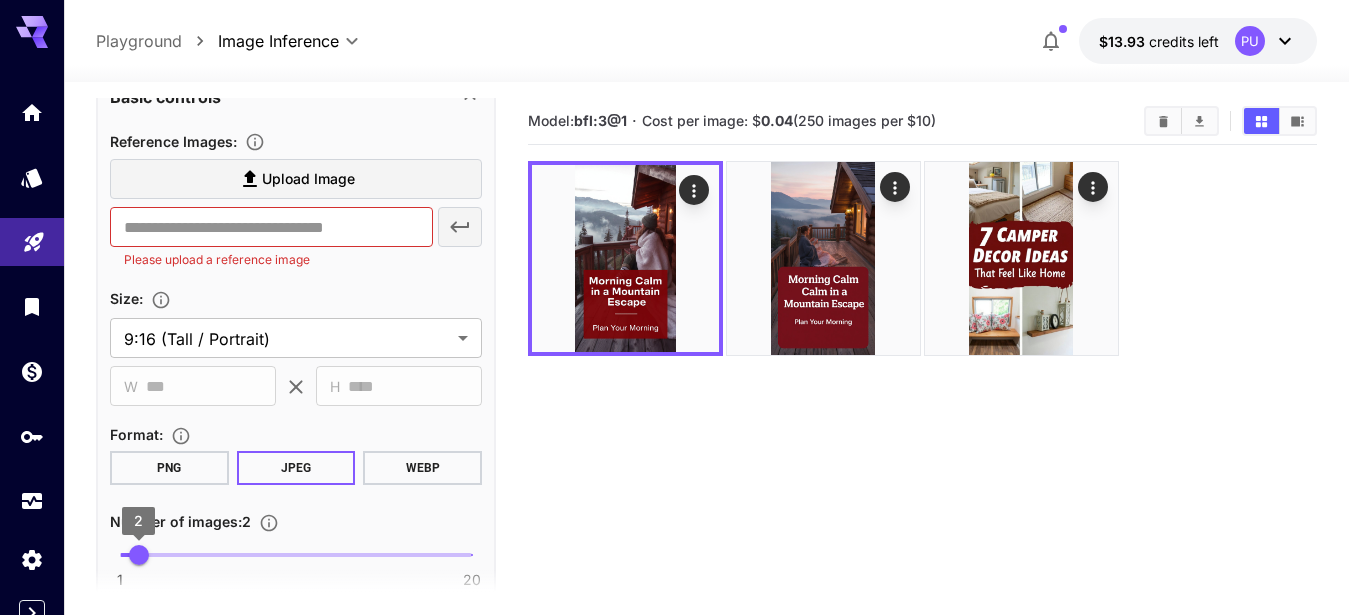 type on "**********" 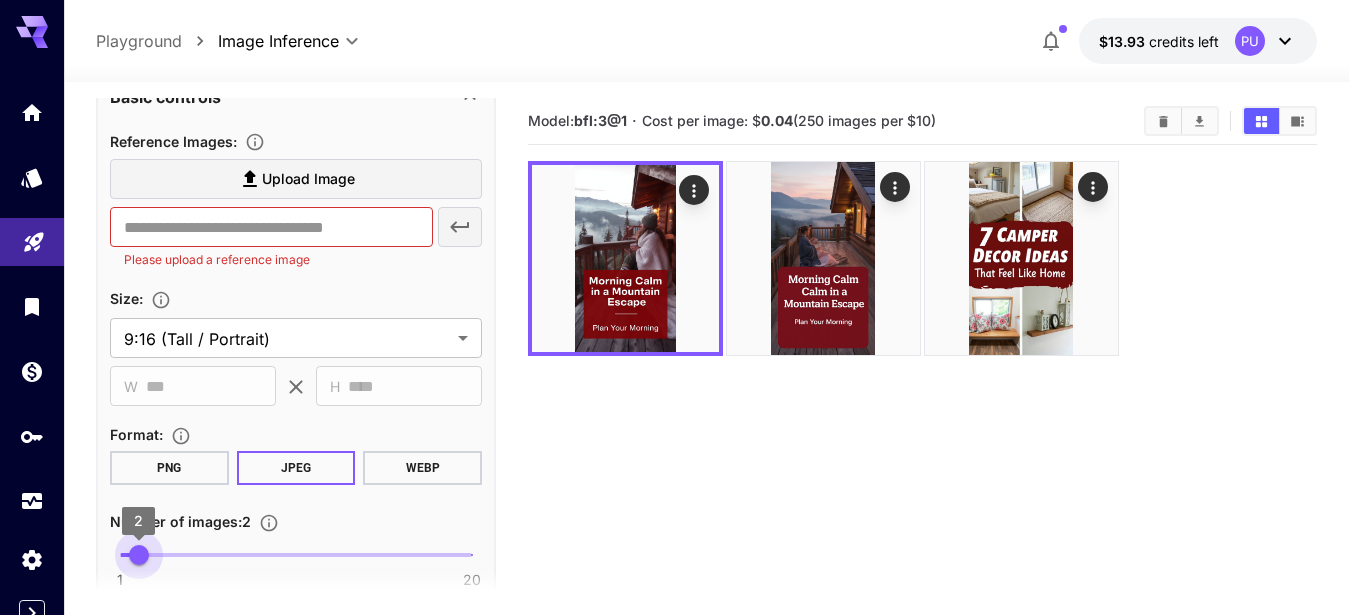 type on "*" 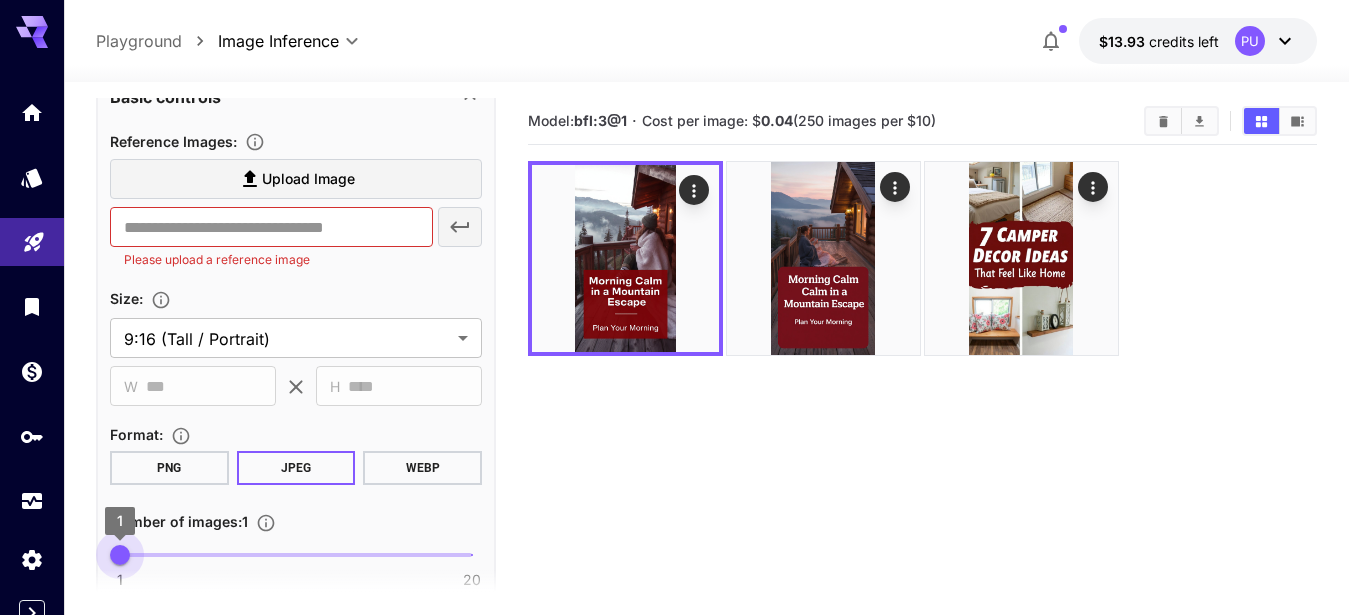 drag, startPoint x: 136, startPoint y: 556, endPoint x: 119, endPoint y: 559, distance: 17.262676 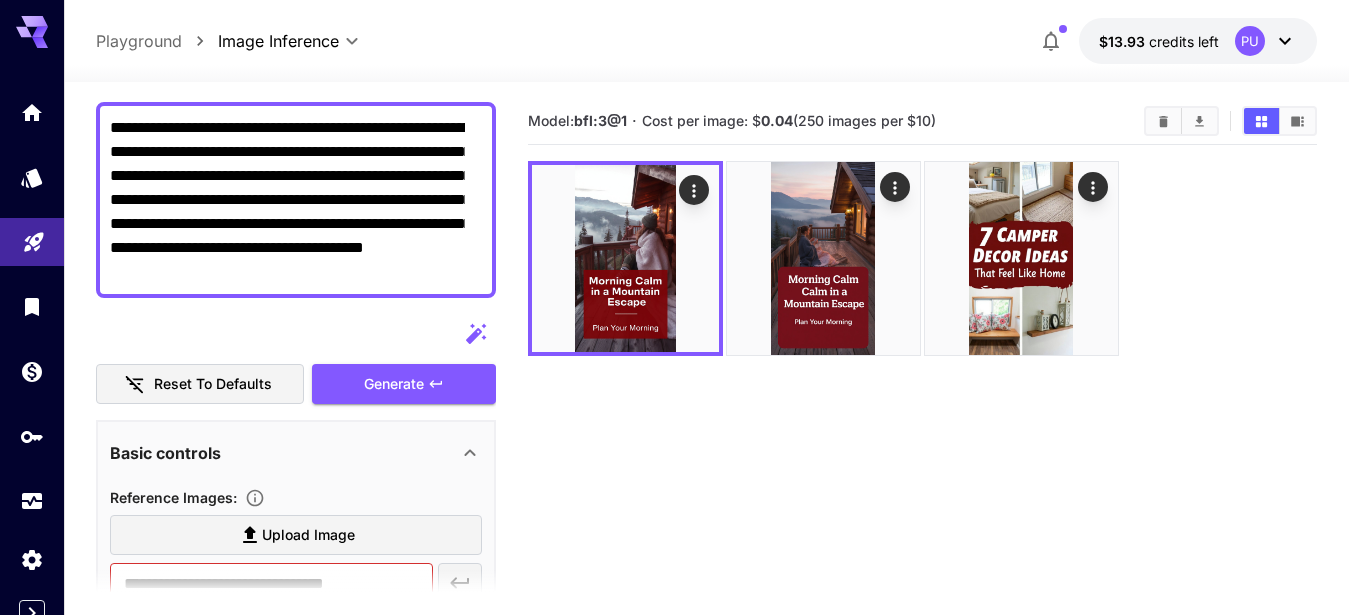 scroll, scrollTop: 193, scrollLeft: 0, axis: vertical 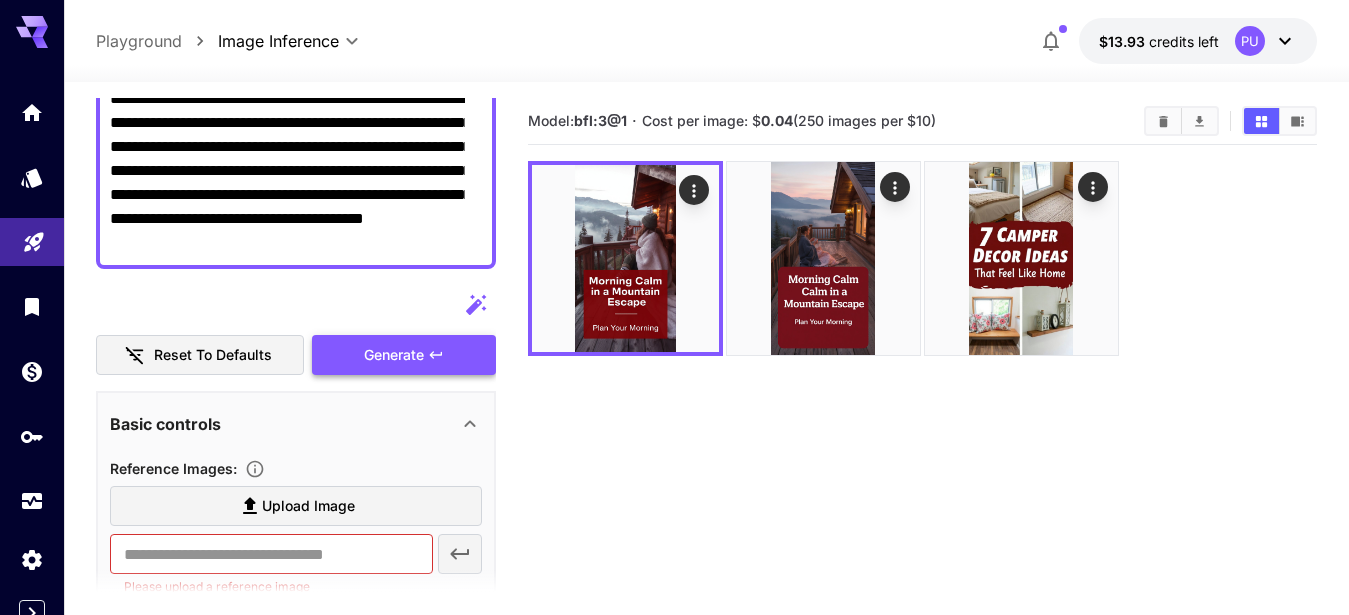 click on "Generate" at bounding box center [394, 355] 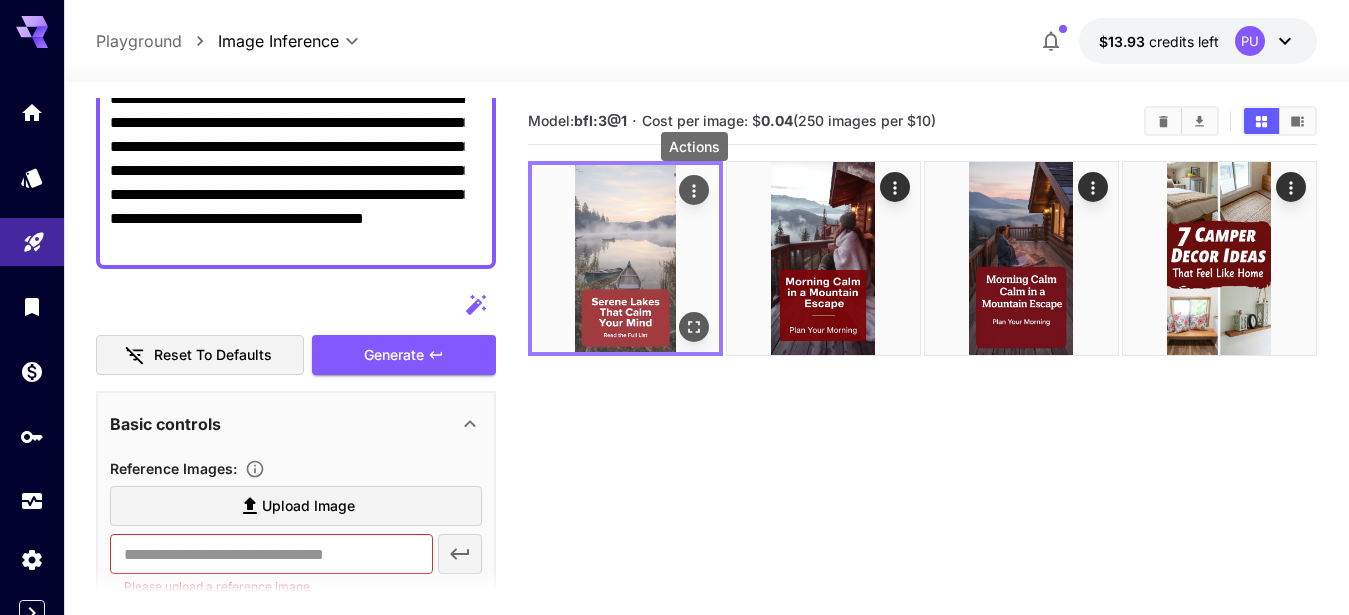 click 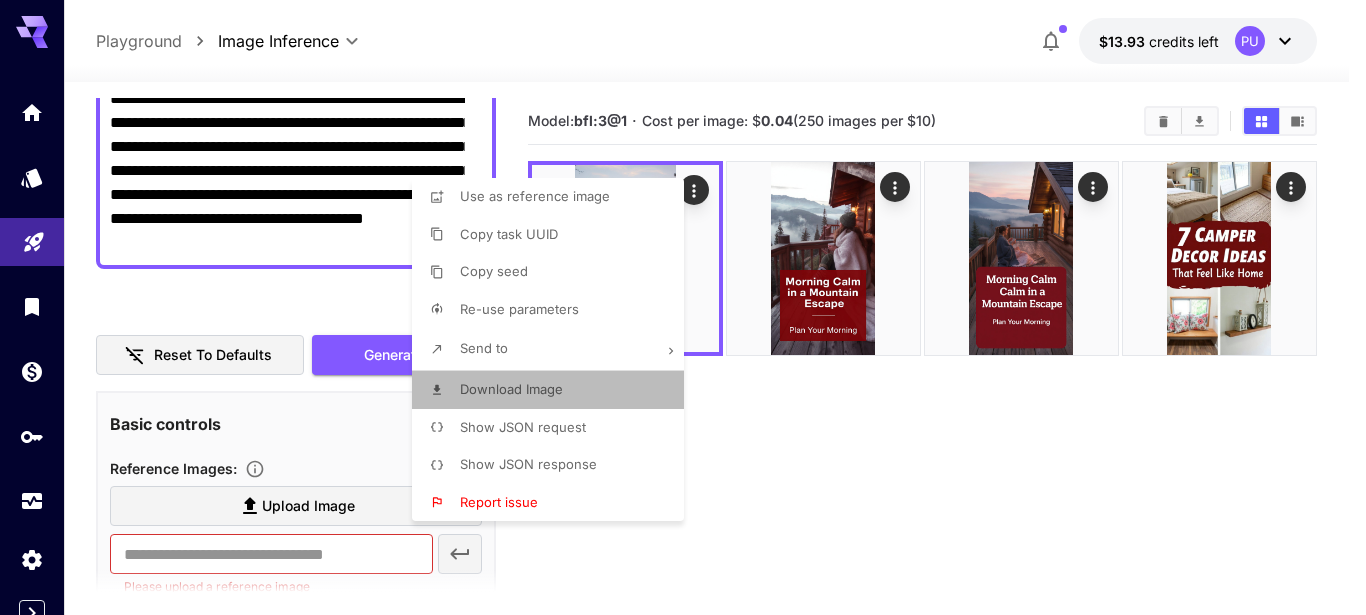 click on "Download Image" at bounding box center [511, 389] 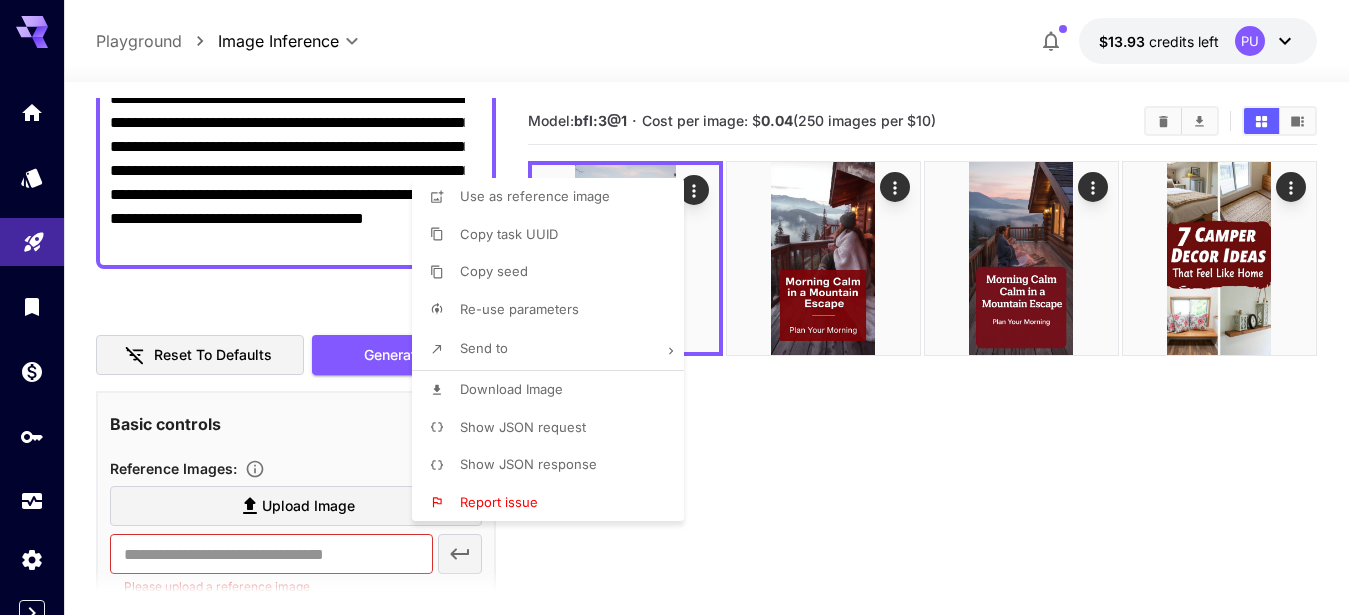 click at bounding box center (683, 307) 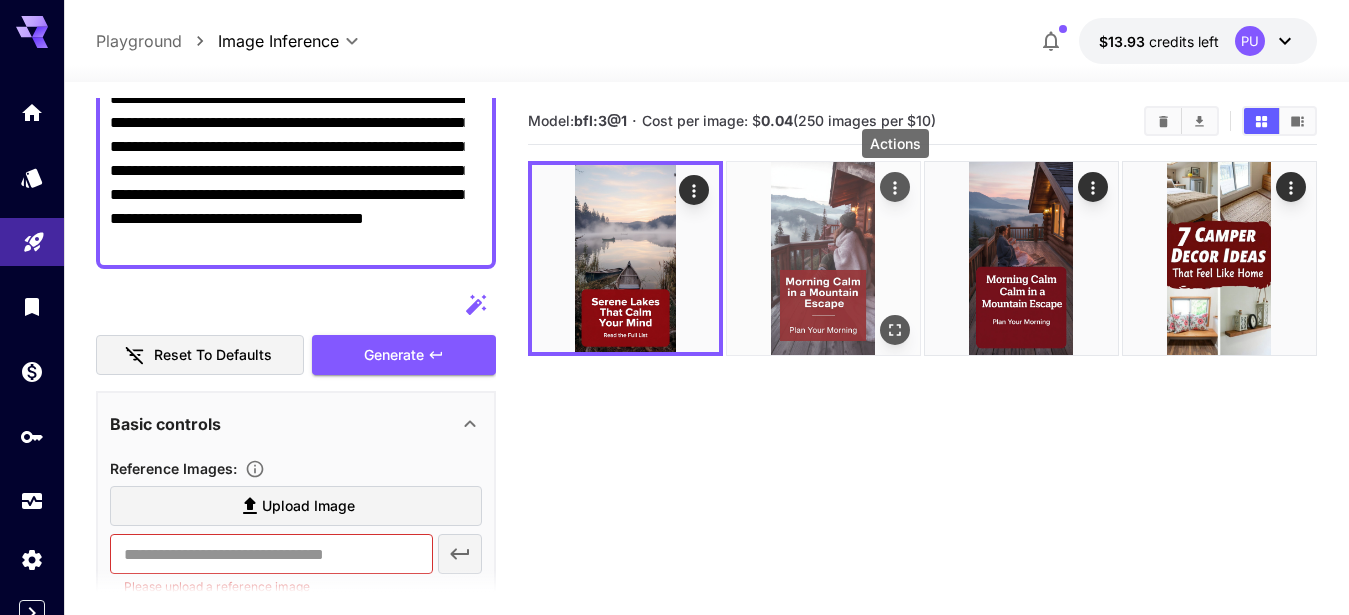 click 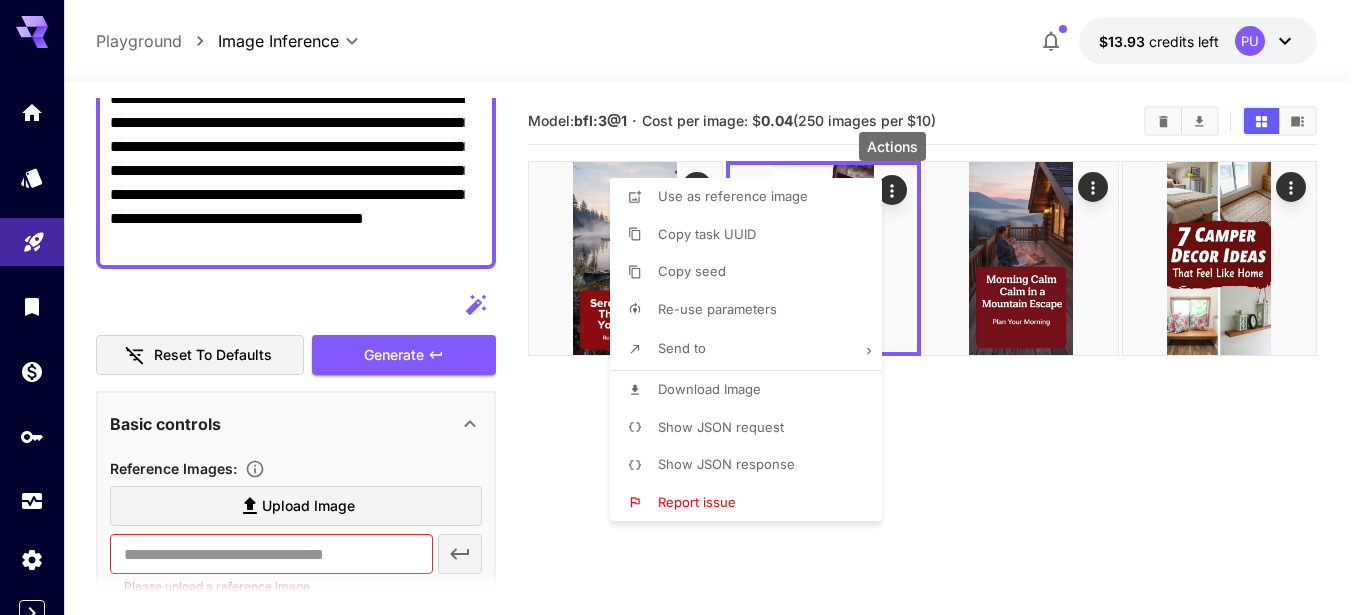 click on "Download Image" at bounding box center (709, 389) 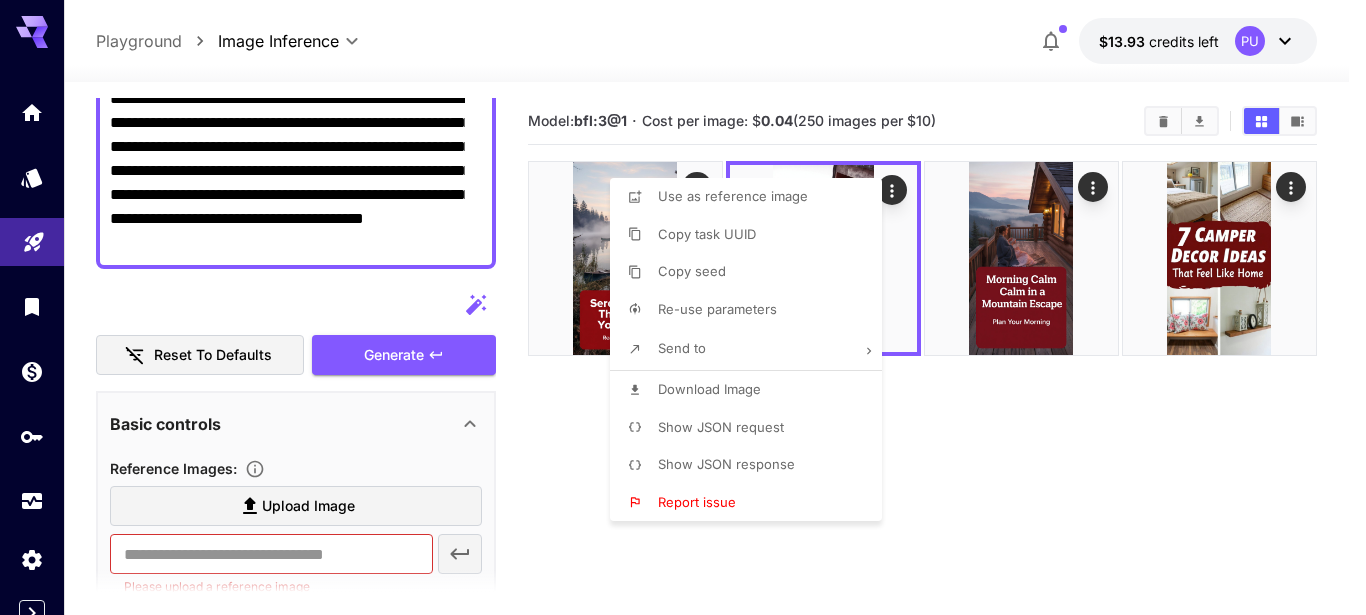click at bounding box center [683, 307] 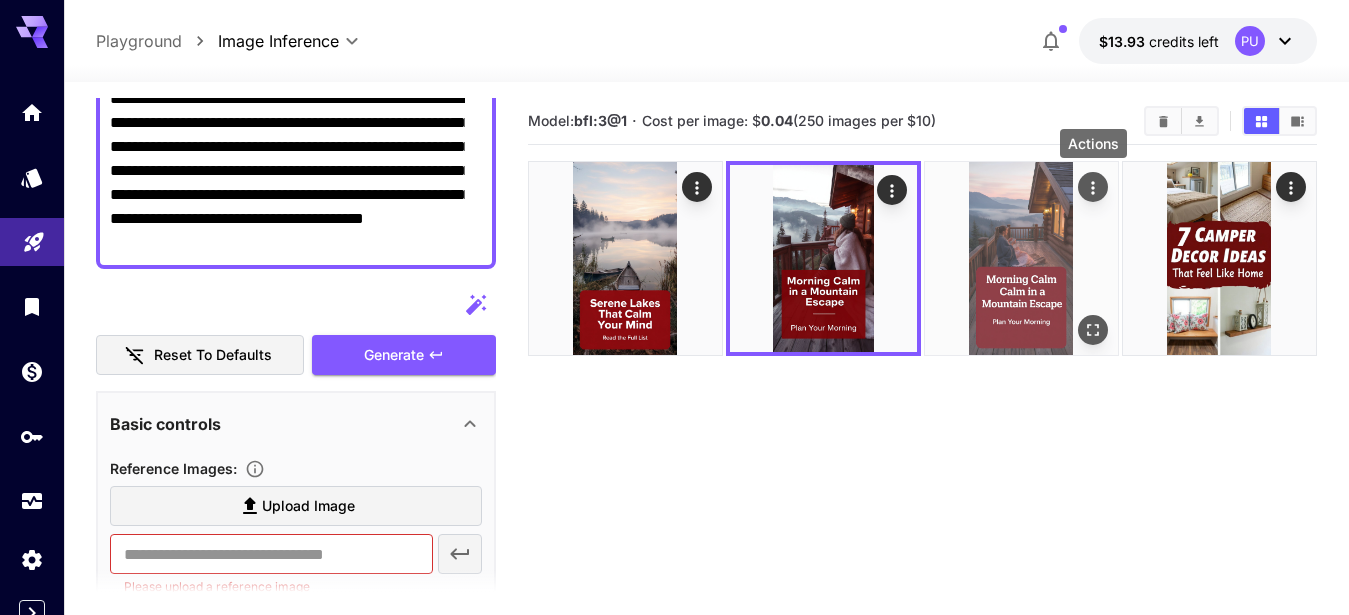 click 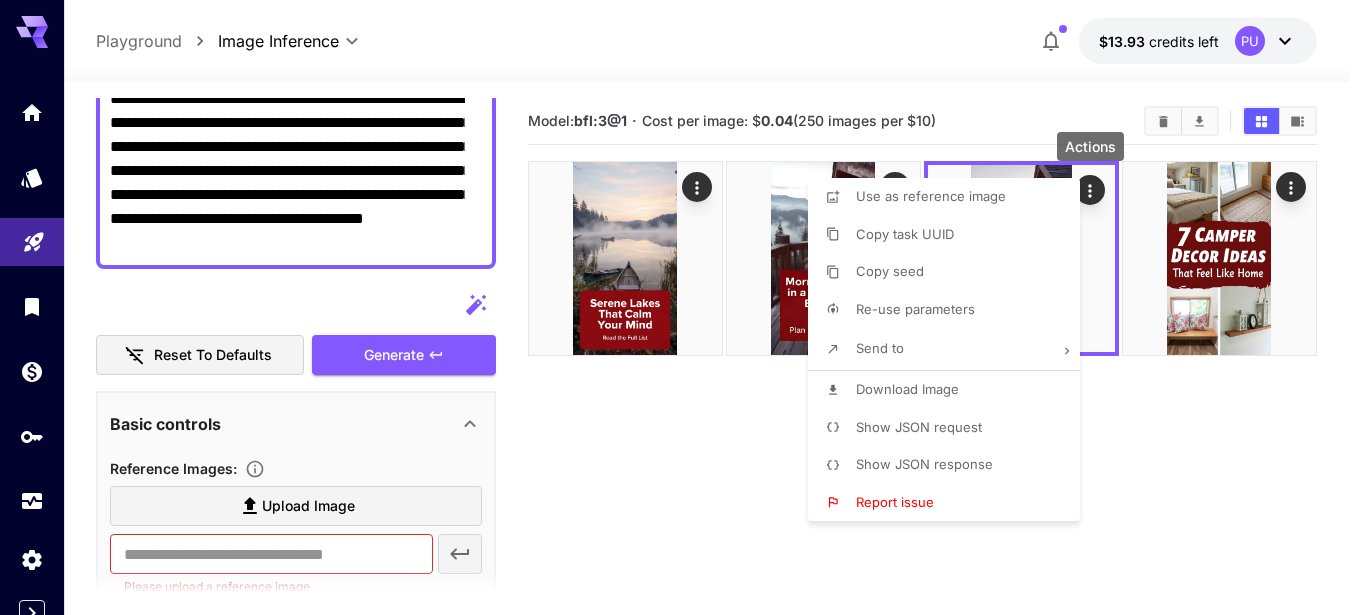 click on "Download Image" at bounding box center (907, 389) 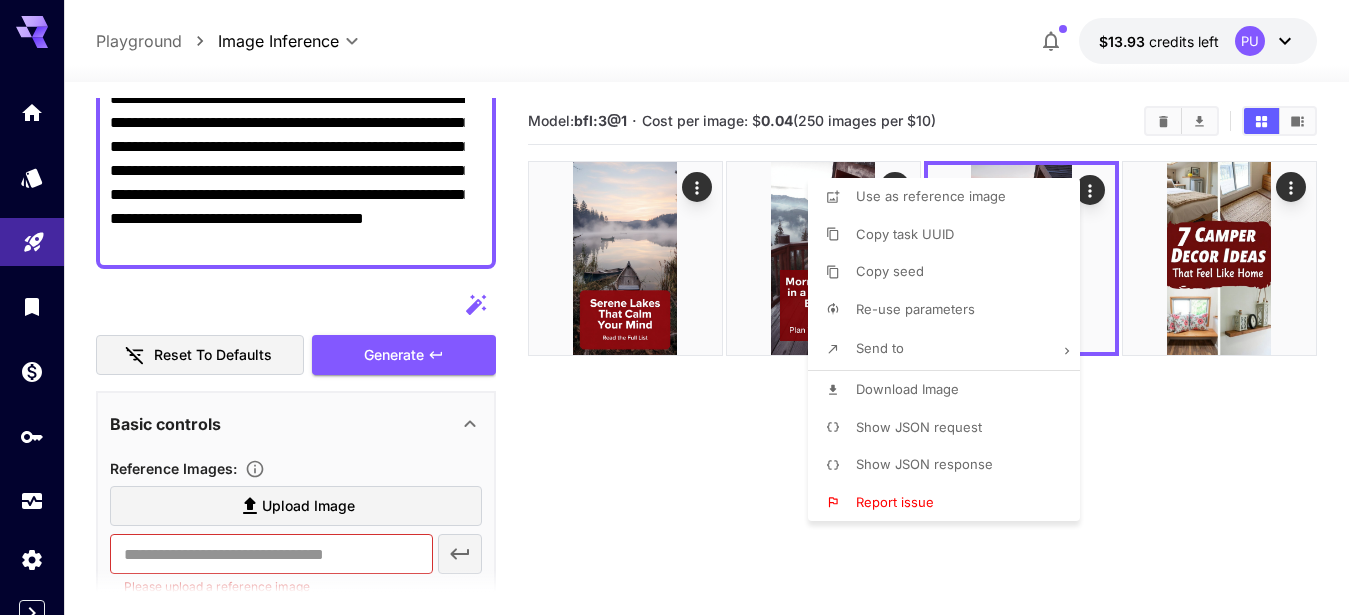 click at bounding box center [683, 307] 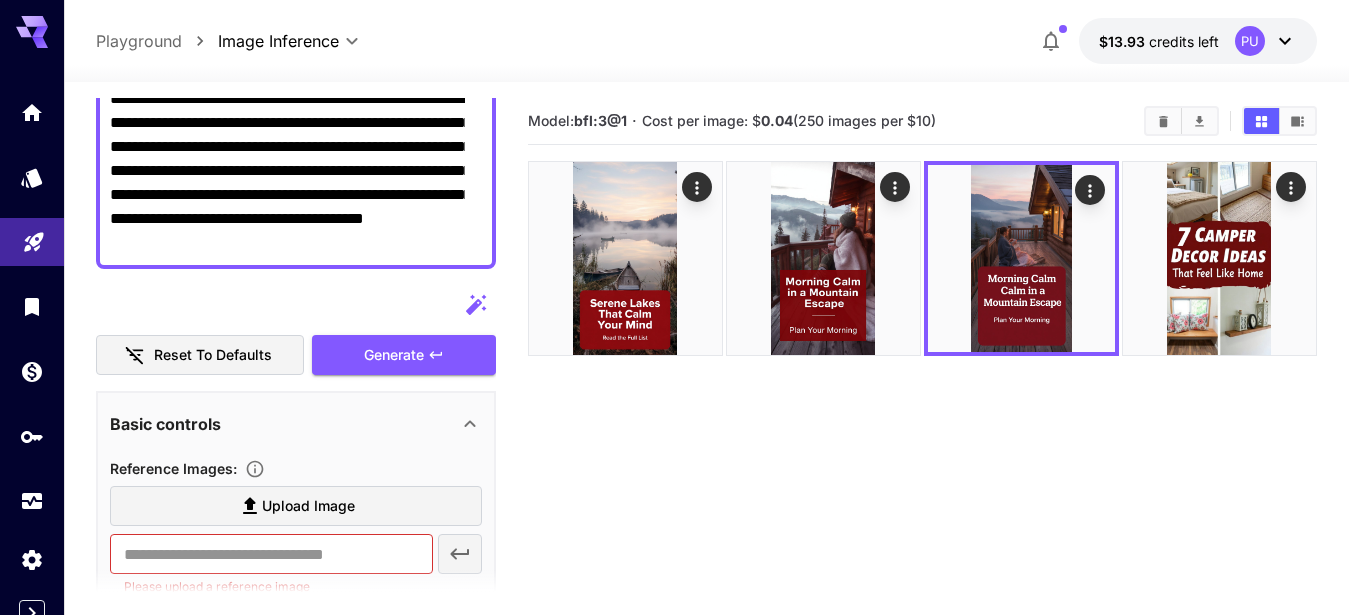 click on "**********" at bounding box center (287, 171) 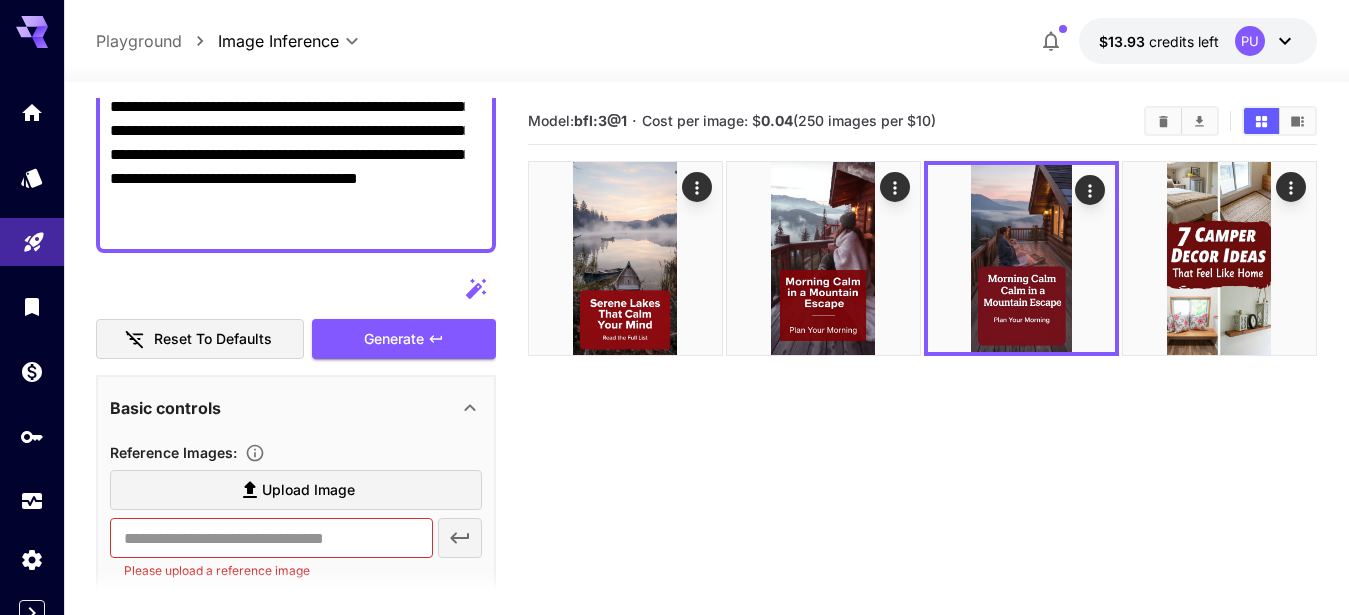 scroll, scrollTop: 220, scrollLeft: 0, axis: vertical 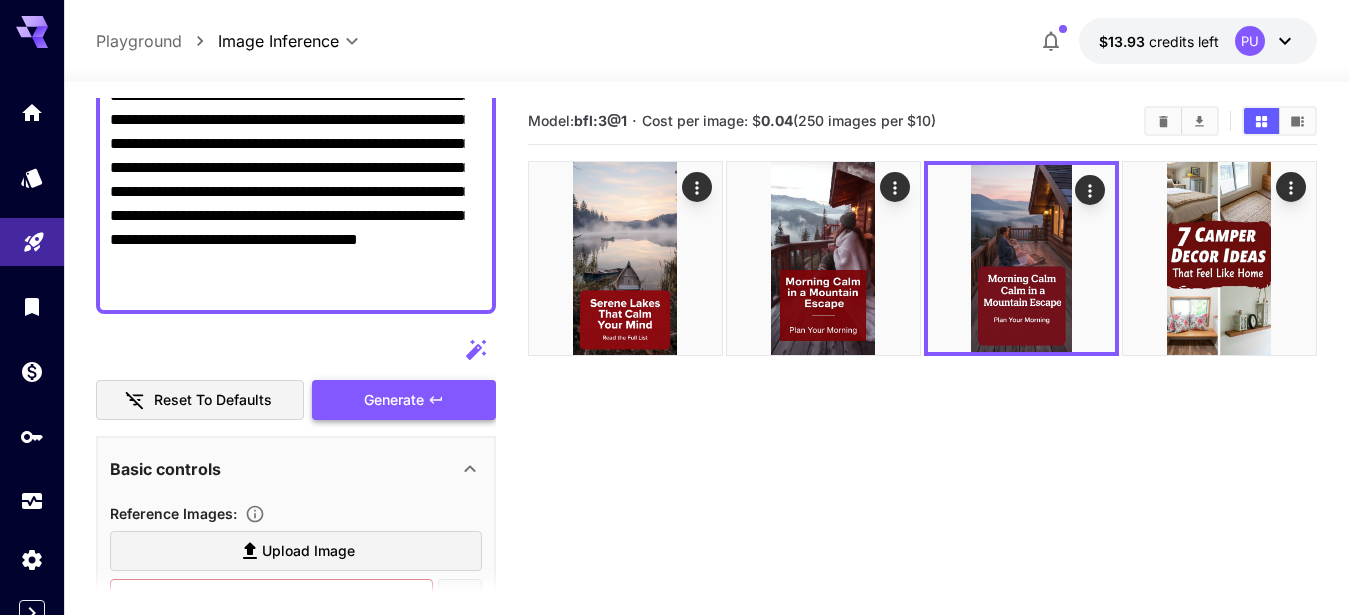 type on "**********" 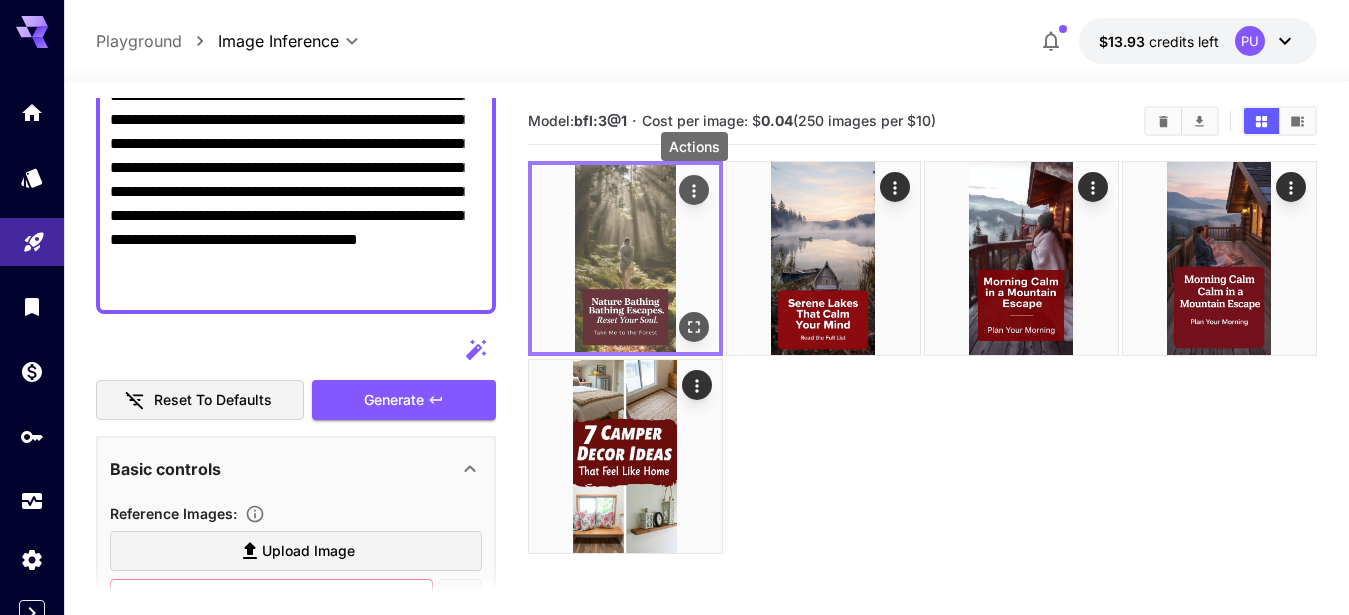 click 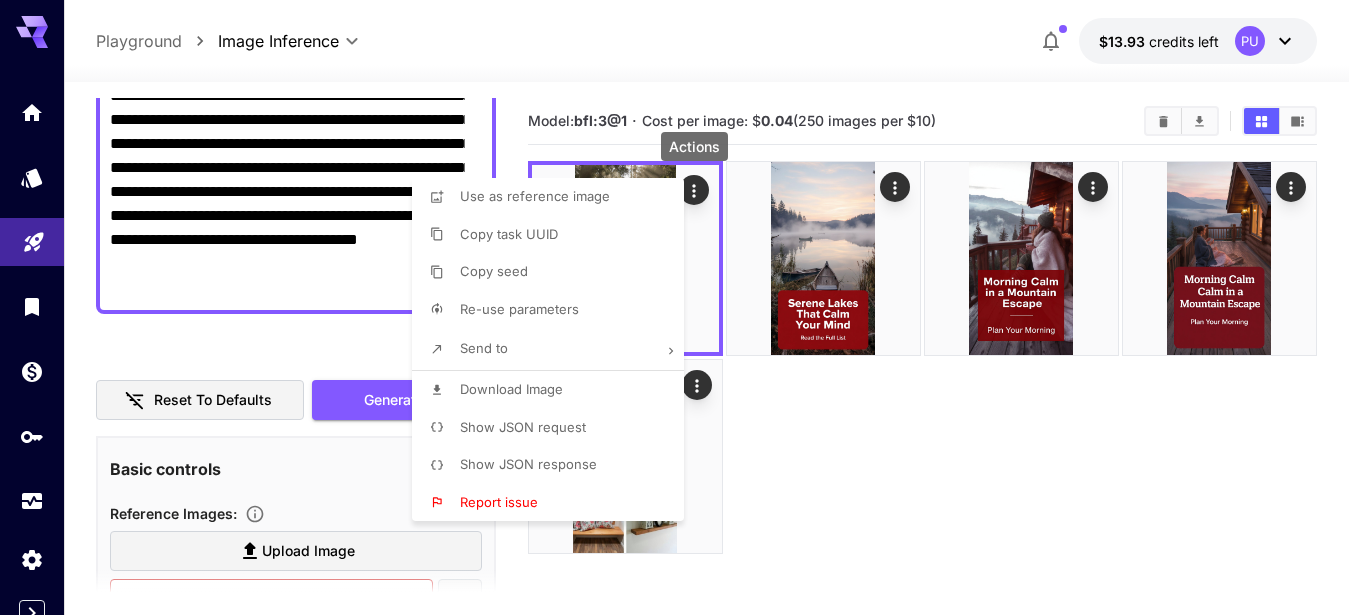 click on "Download Image" at bounding box center [511, 389] 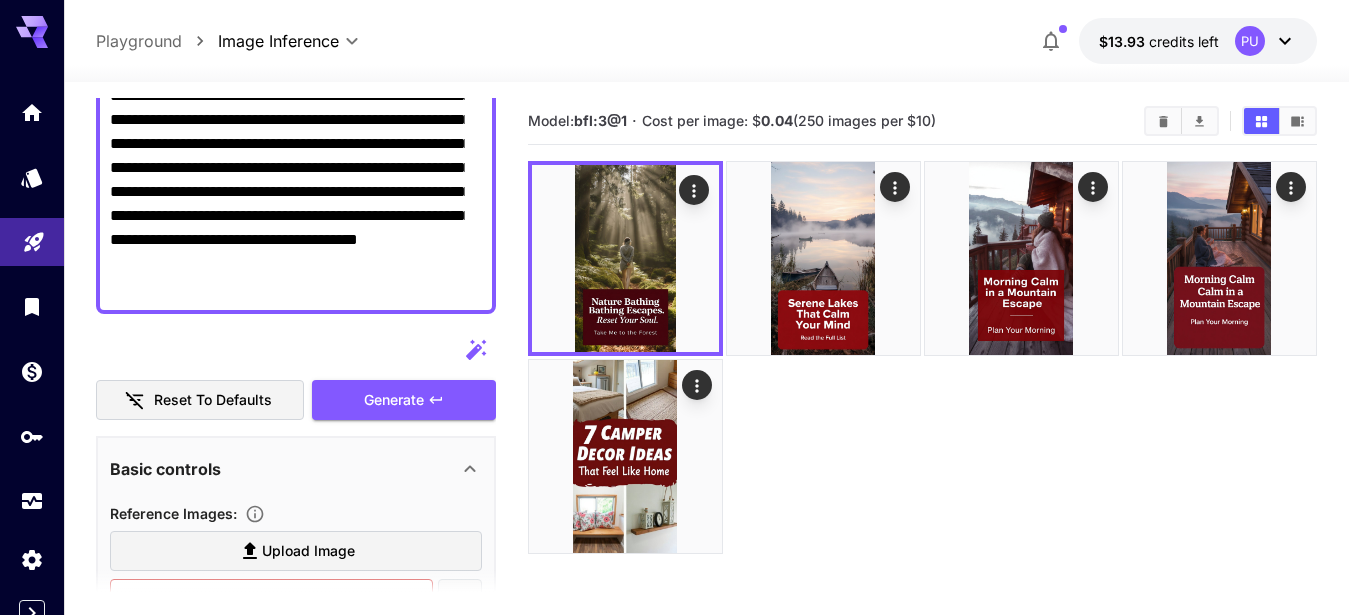 type 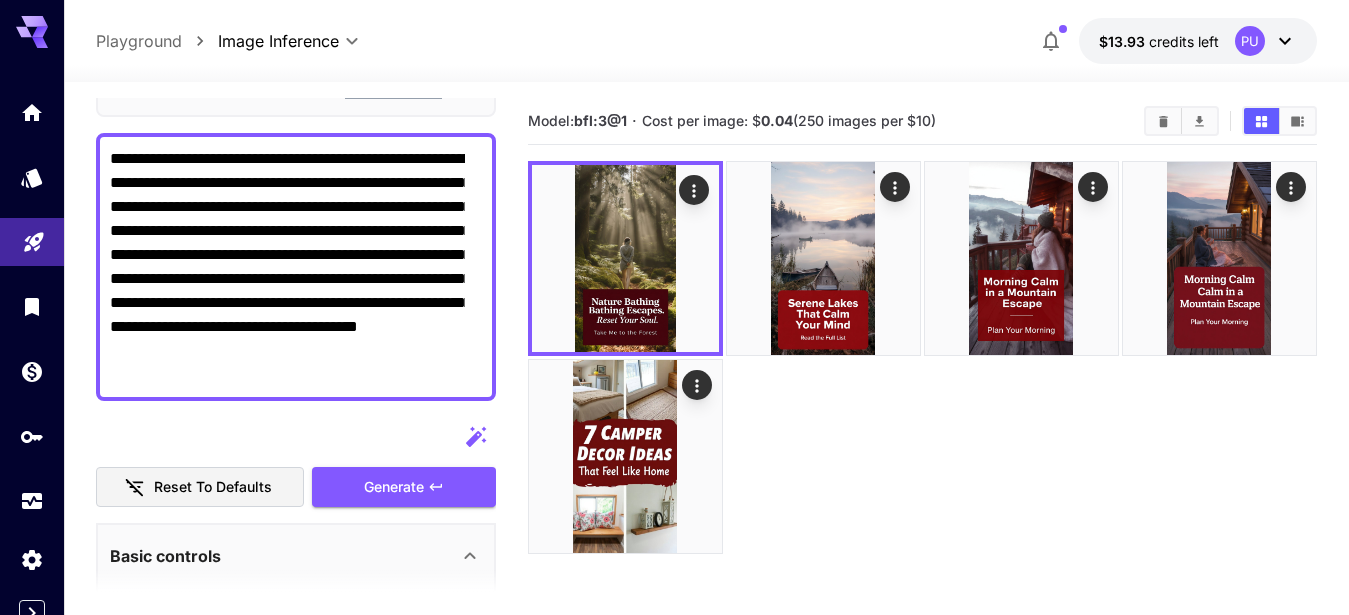 scroll, scrollTop: 143, scrollLeft: 0, axis: vertical 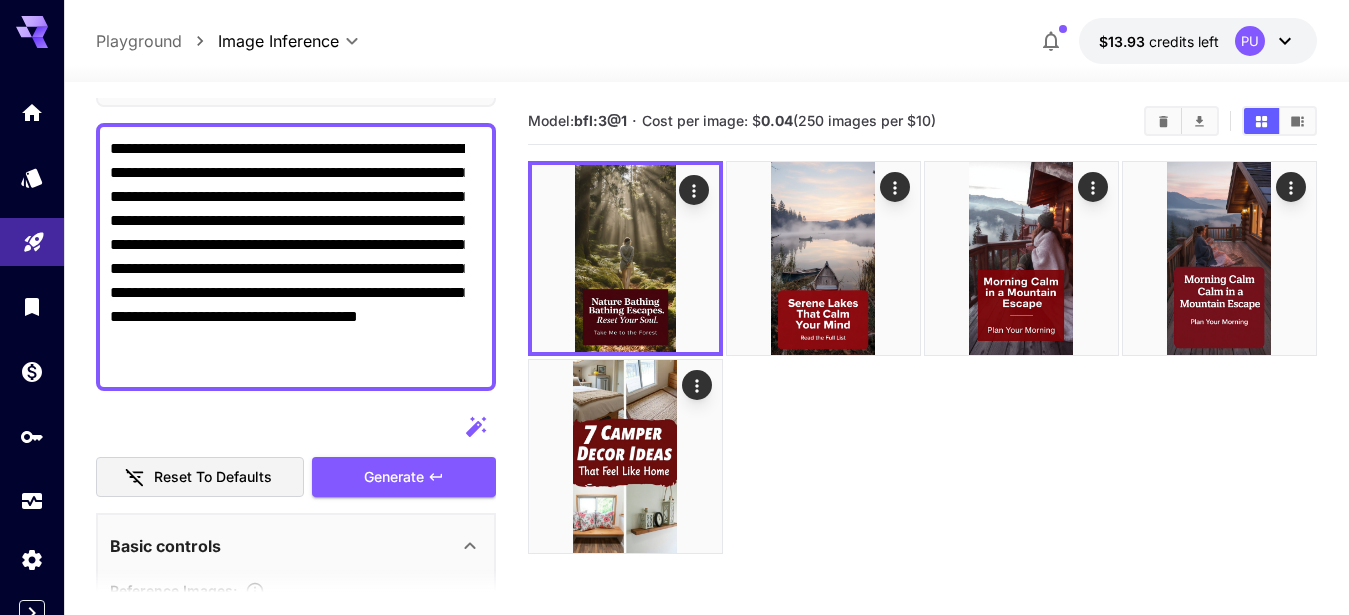 click on "**********" at bounding box center (287, 257) 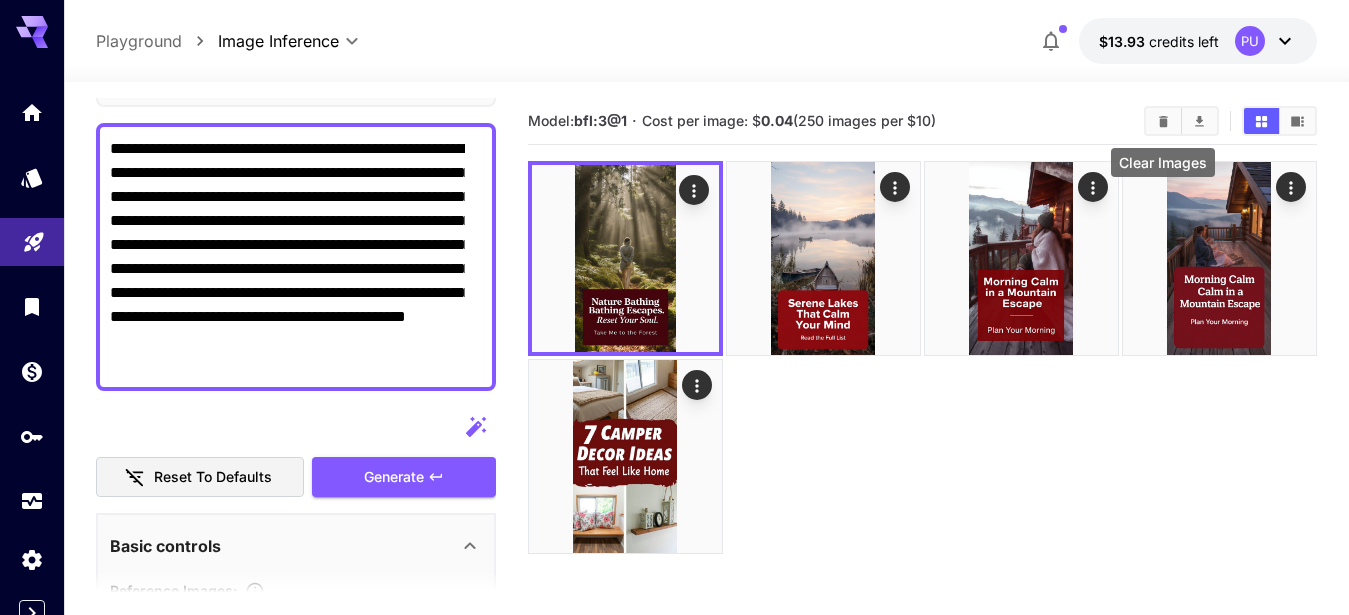 type on "**********" 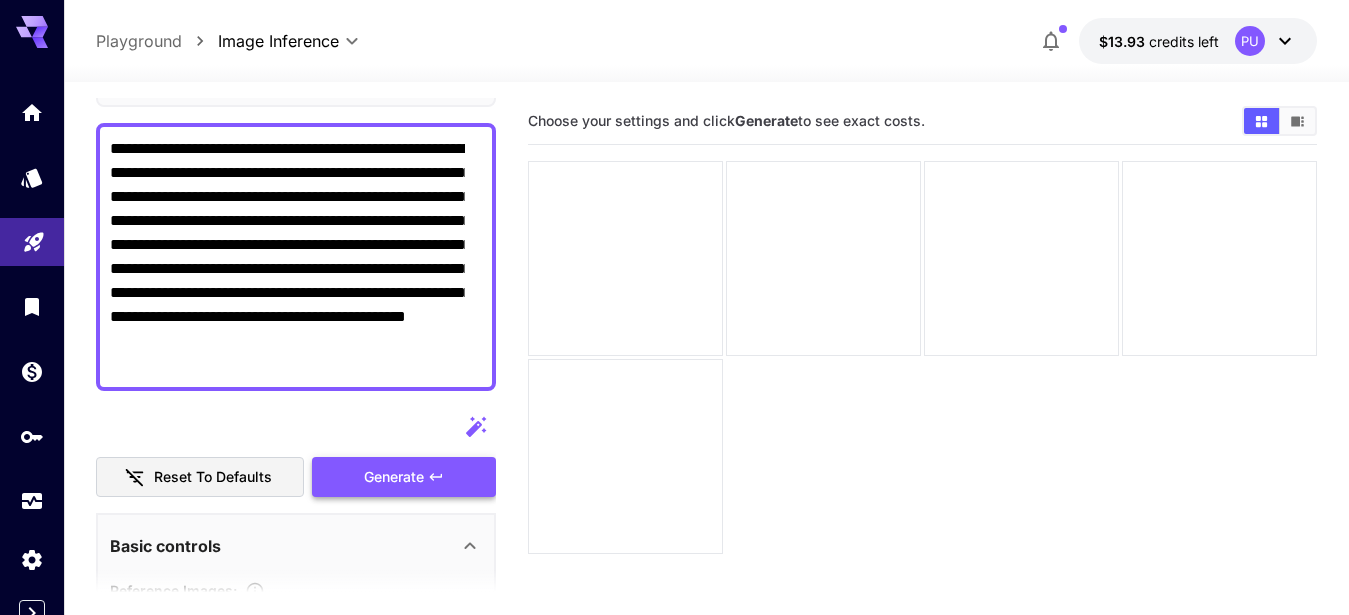 click on "Generate" at bounding box center [394, 477] 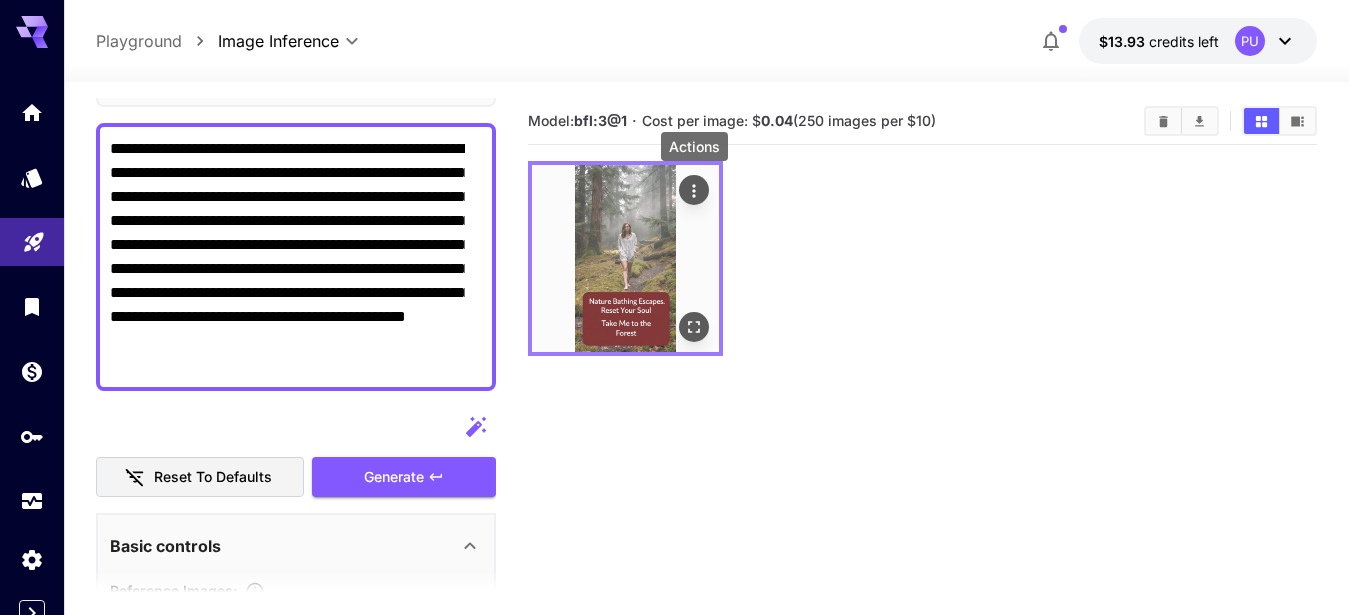 click 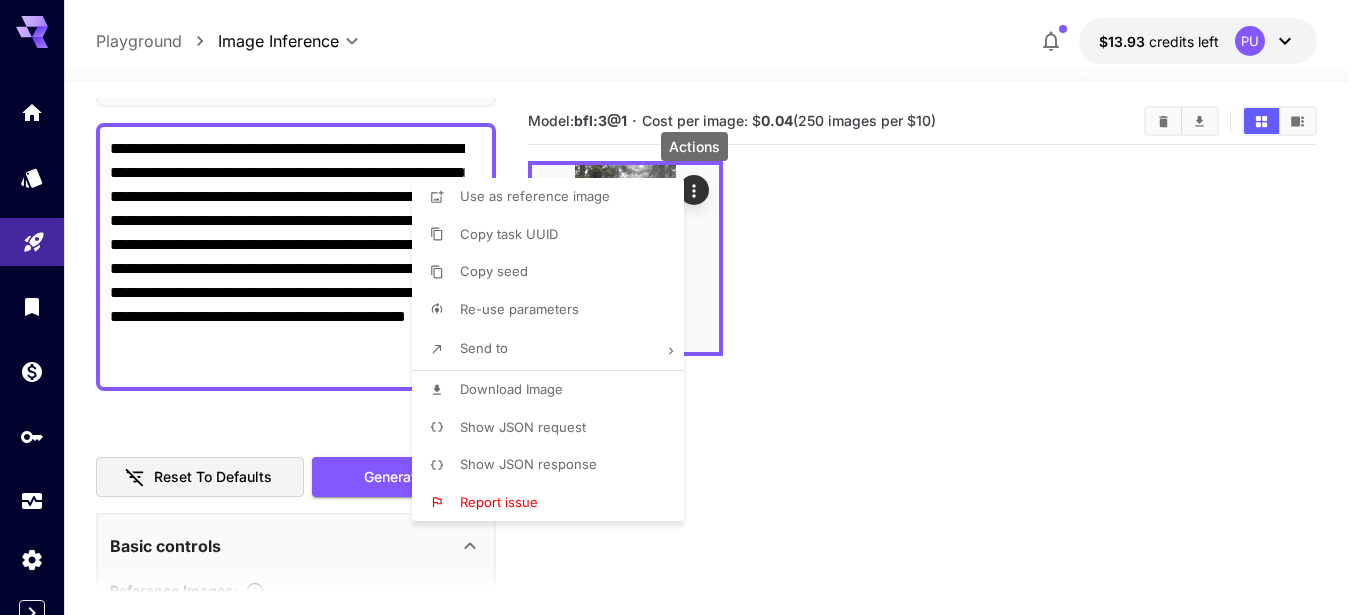 click on "Download Image" at bounding box center [511, 389] 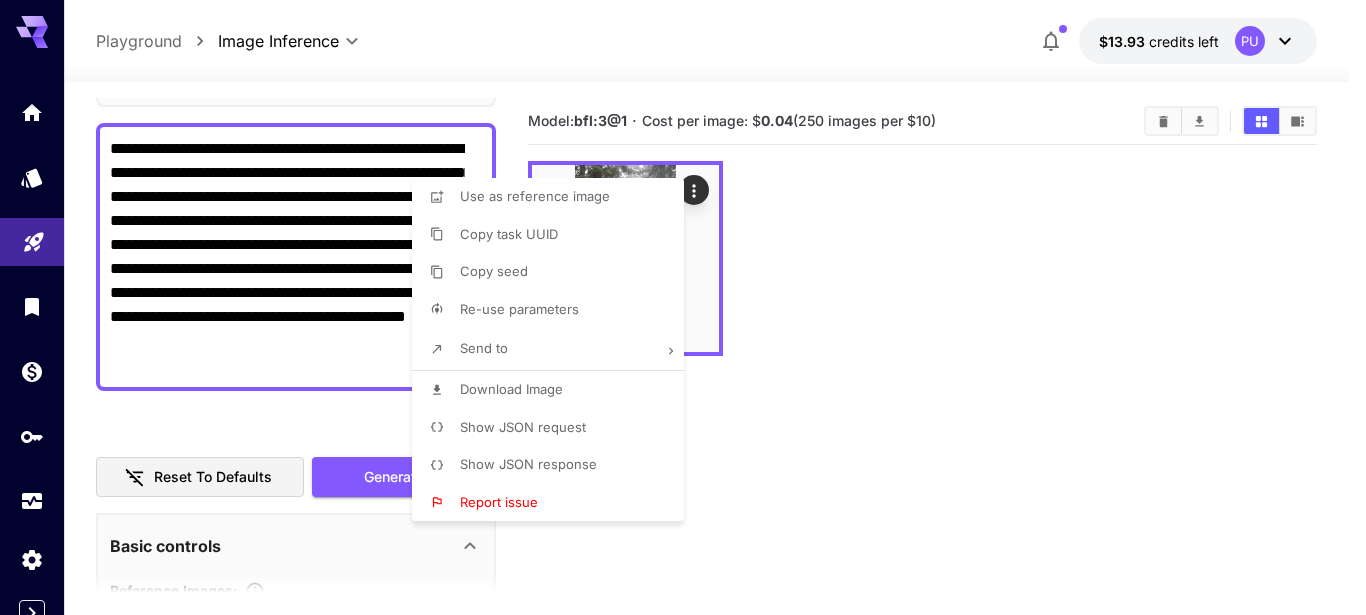 click at bounding box center (683, 307) 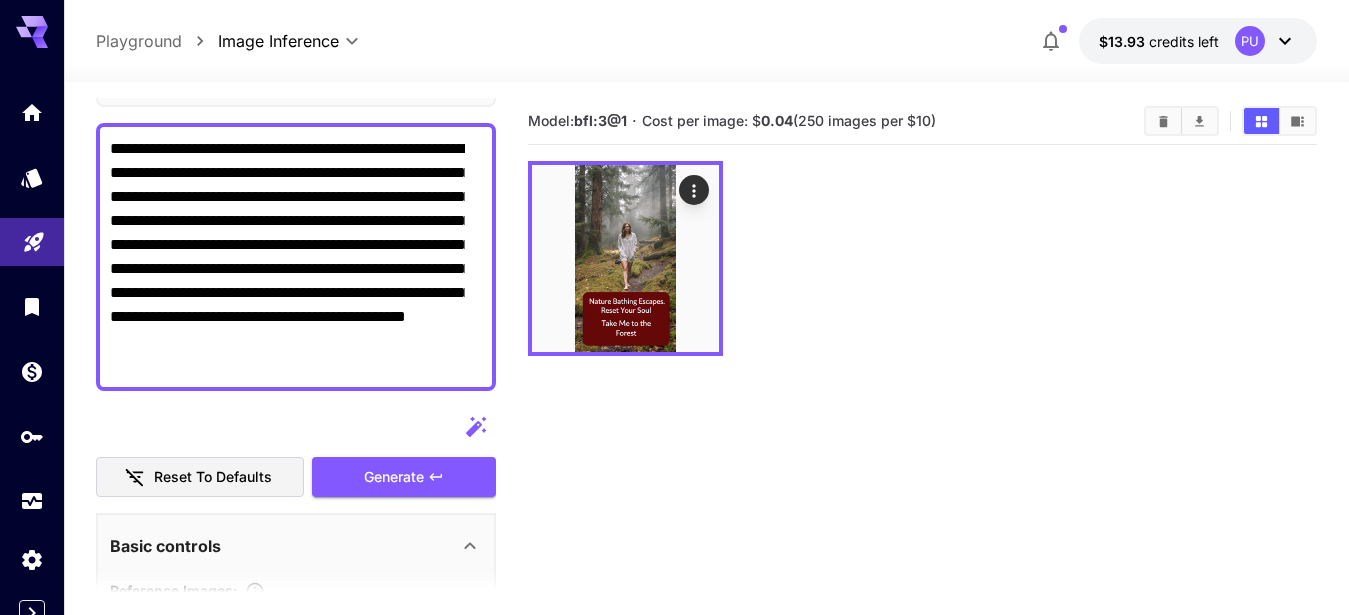 click on "**********" at bounding box center [287, 257] 